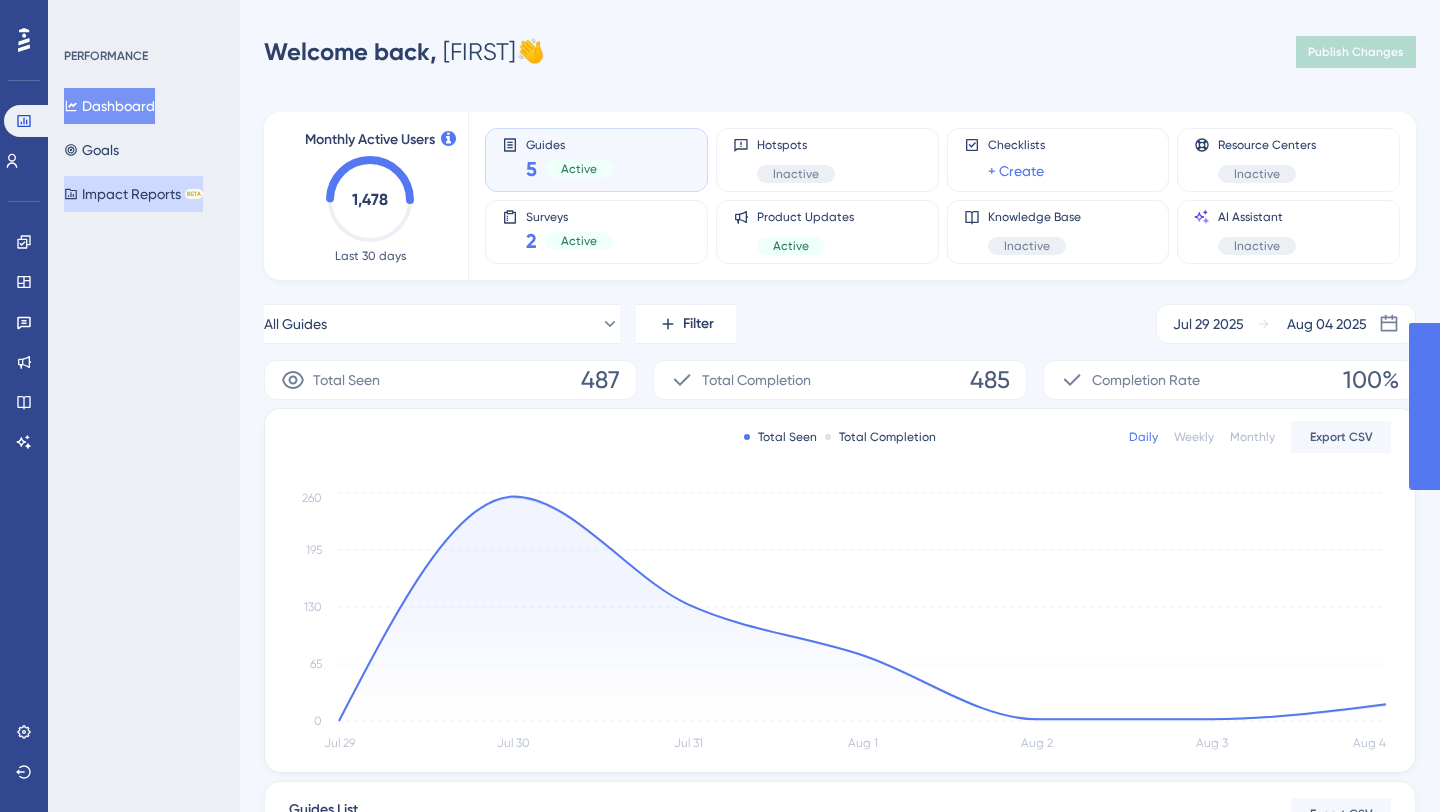 scroll, scrollTop: 0, scrollLeft: 0, axis: both 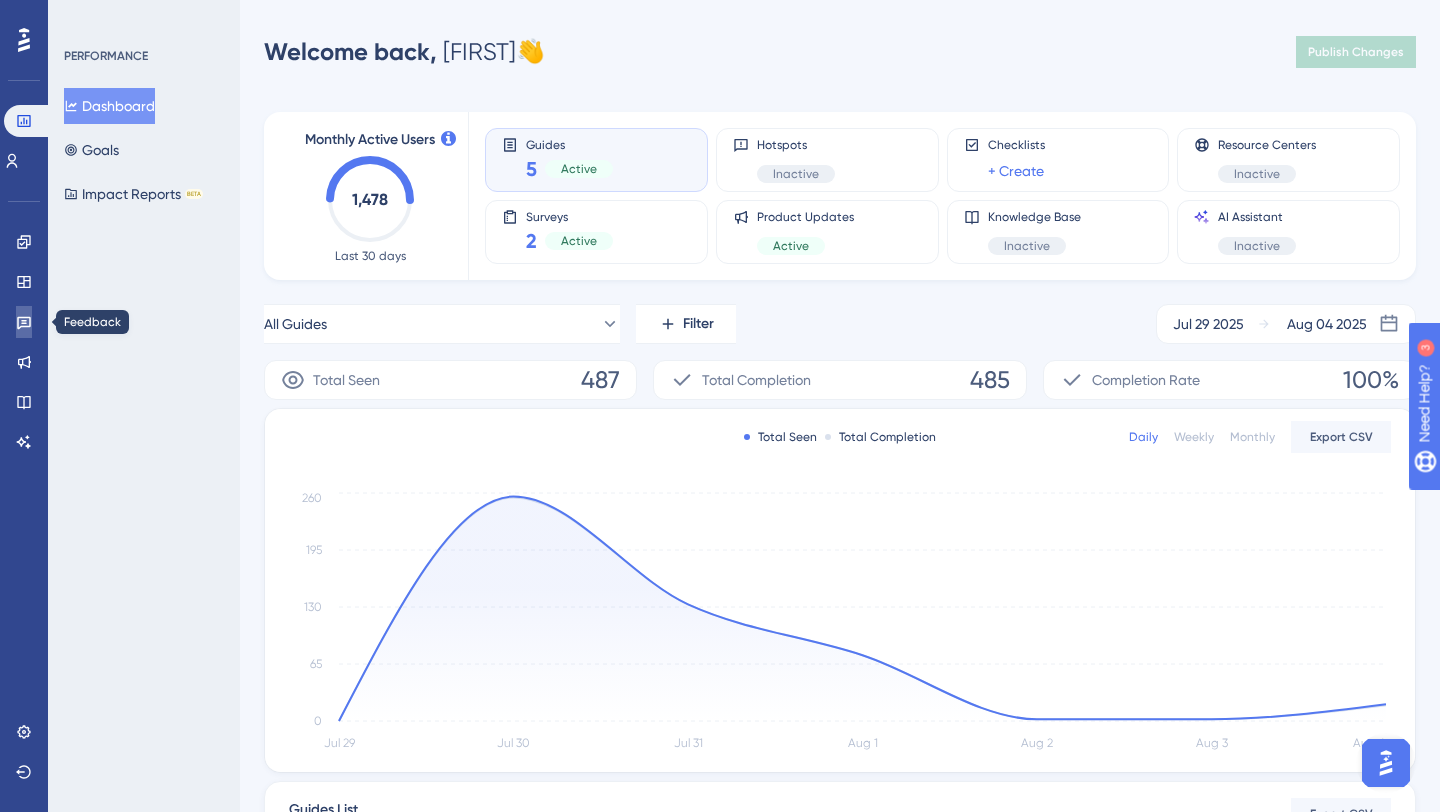 click 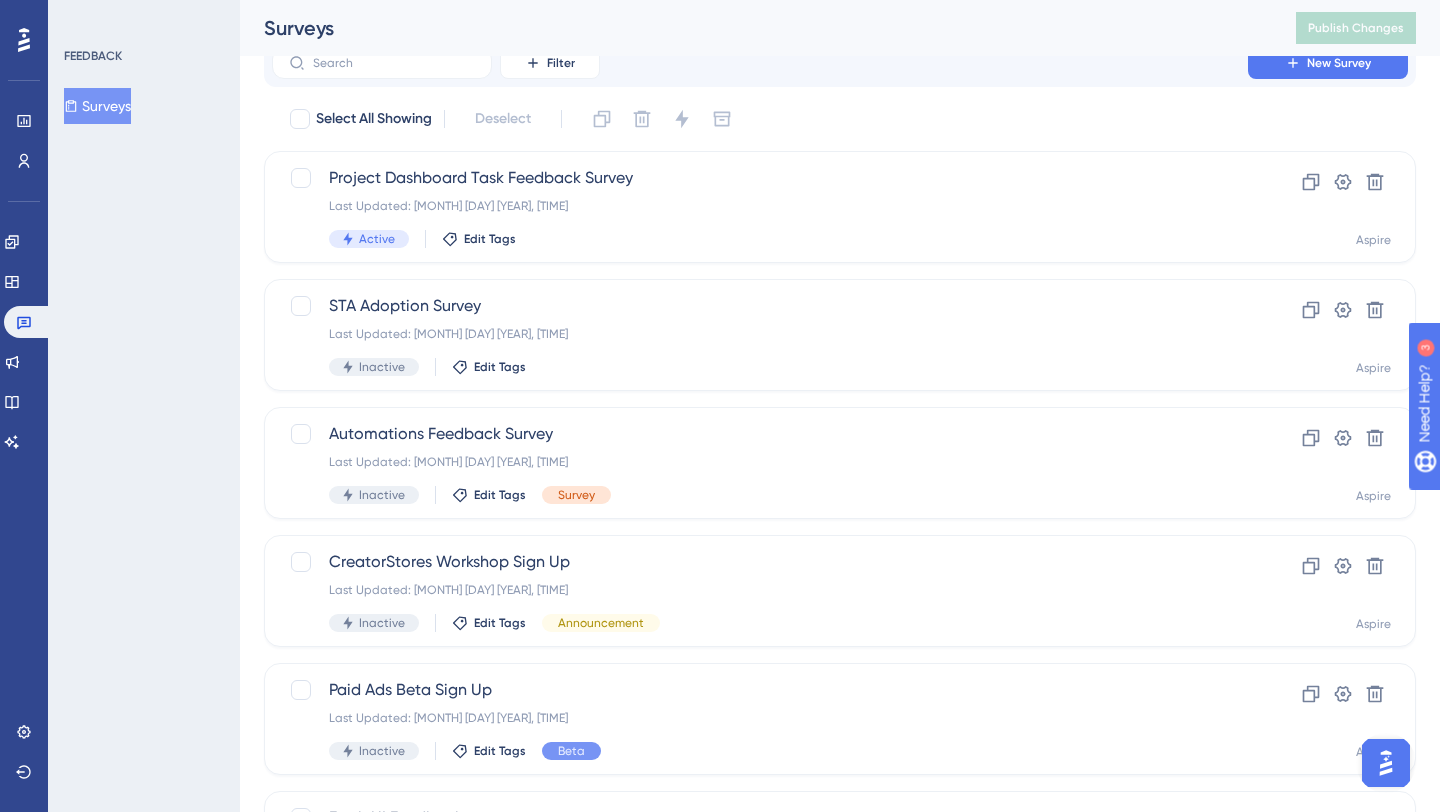 scroll, scrollTop: 0, scrollLeft: 0, axis: both 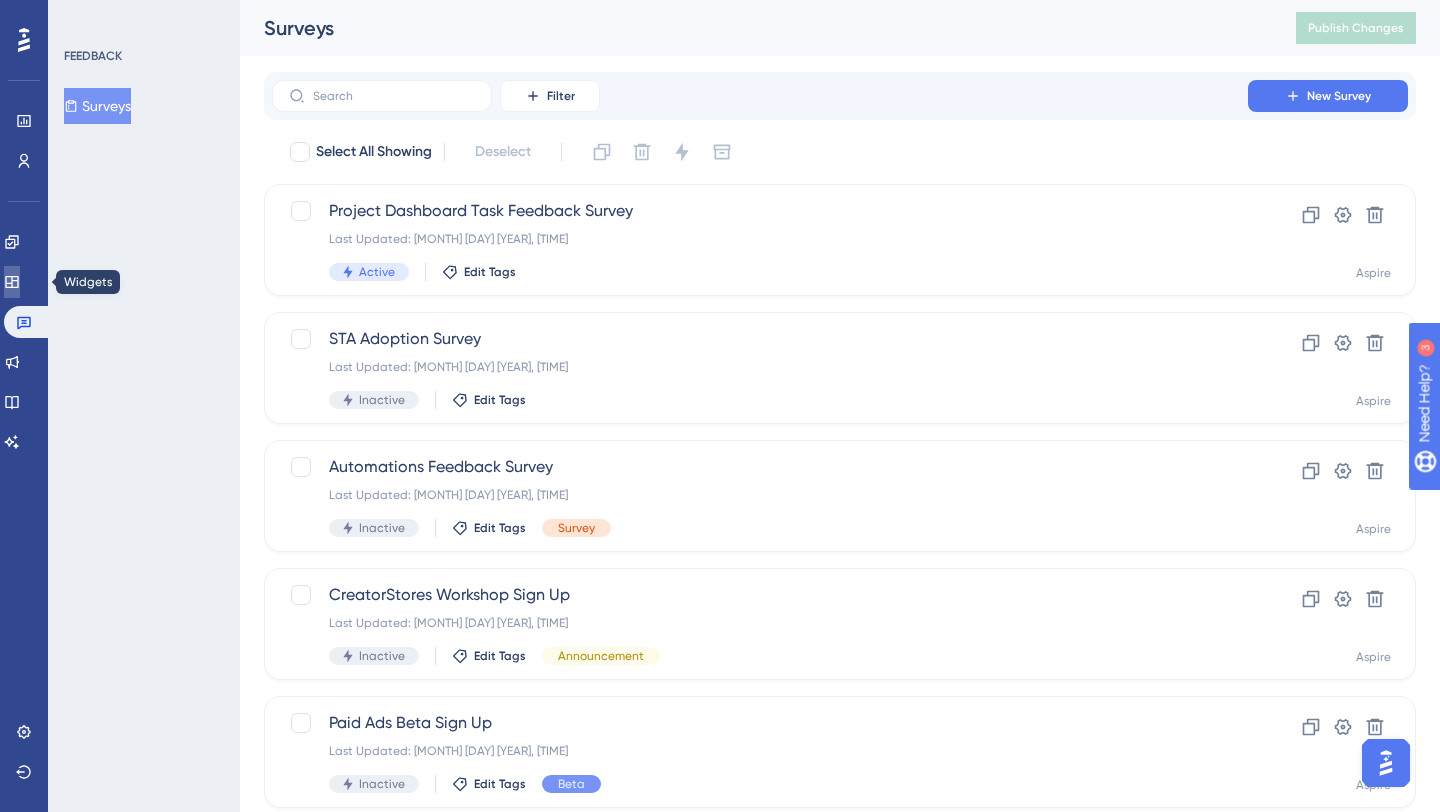 click 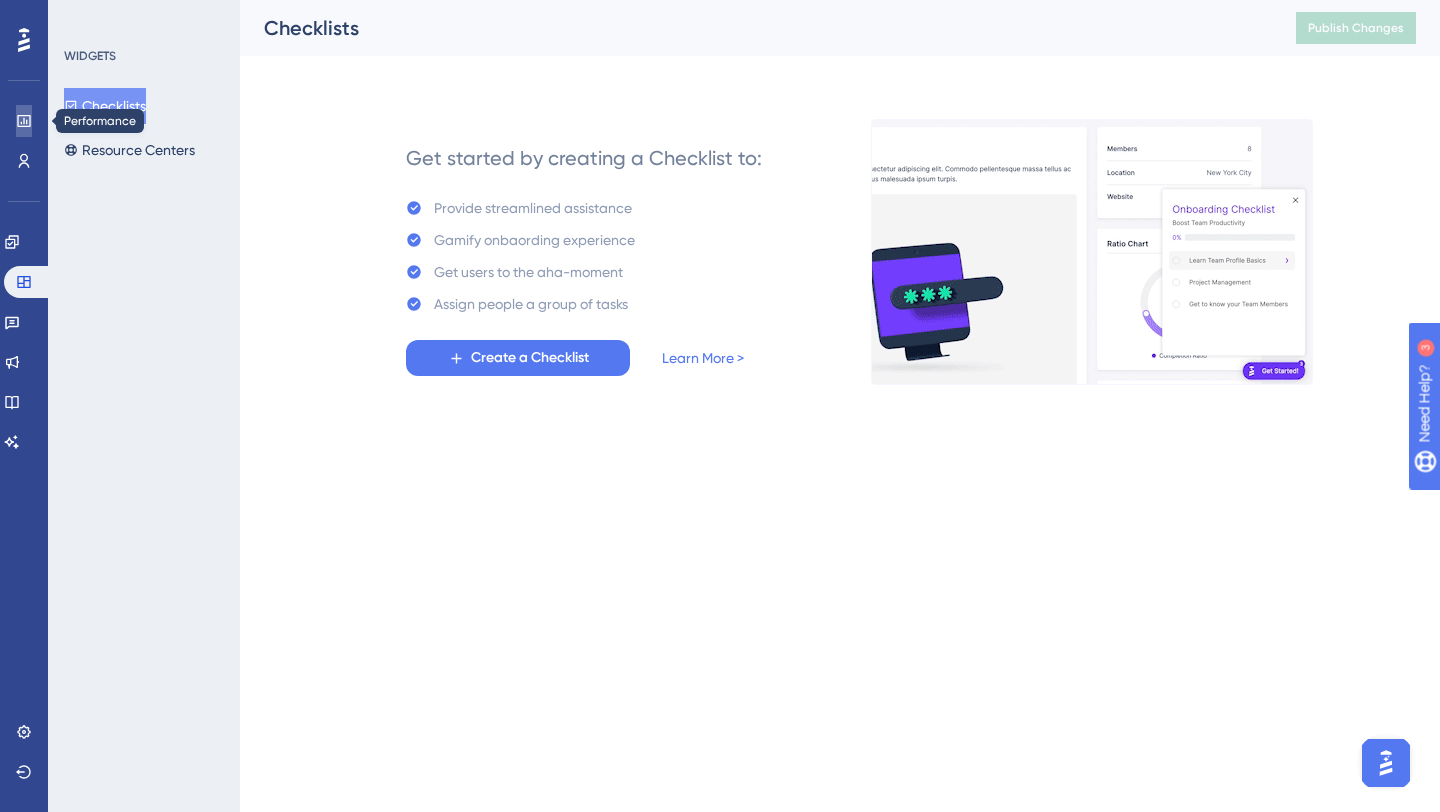 click at bounding box center (24, 121) 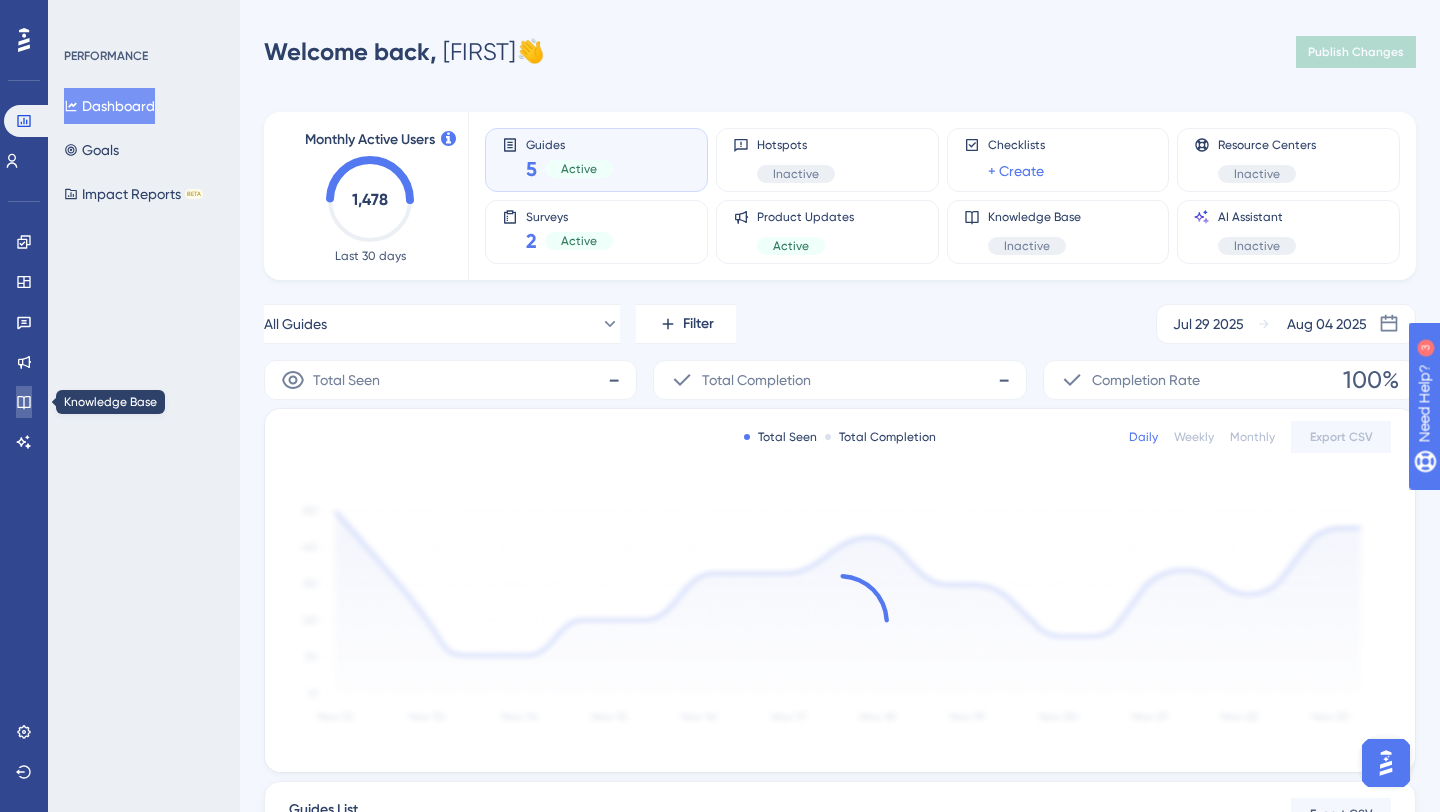 click at bounding box center [24, 402] 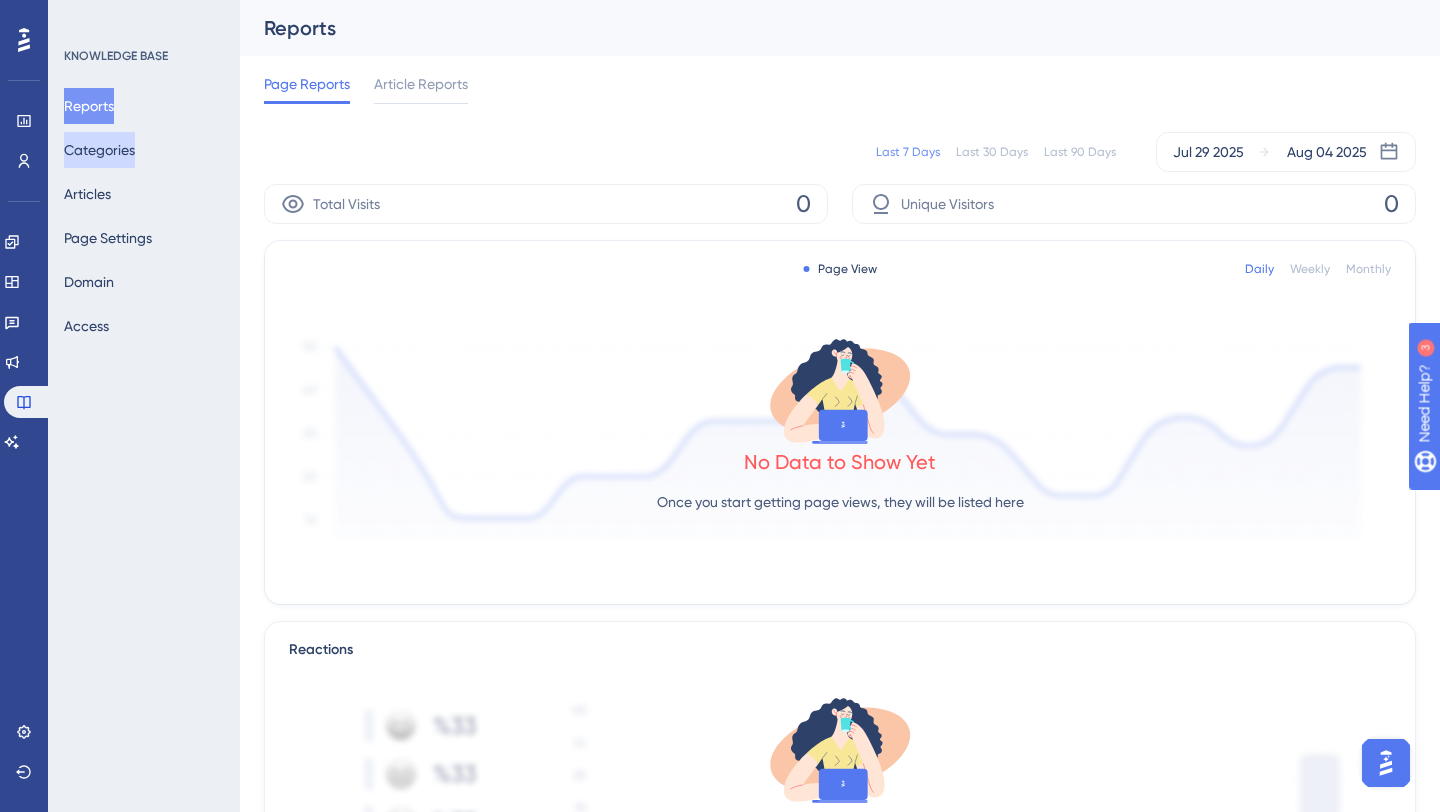 click on "Categories" at bounding box center [99, 150] 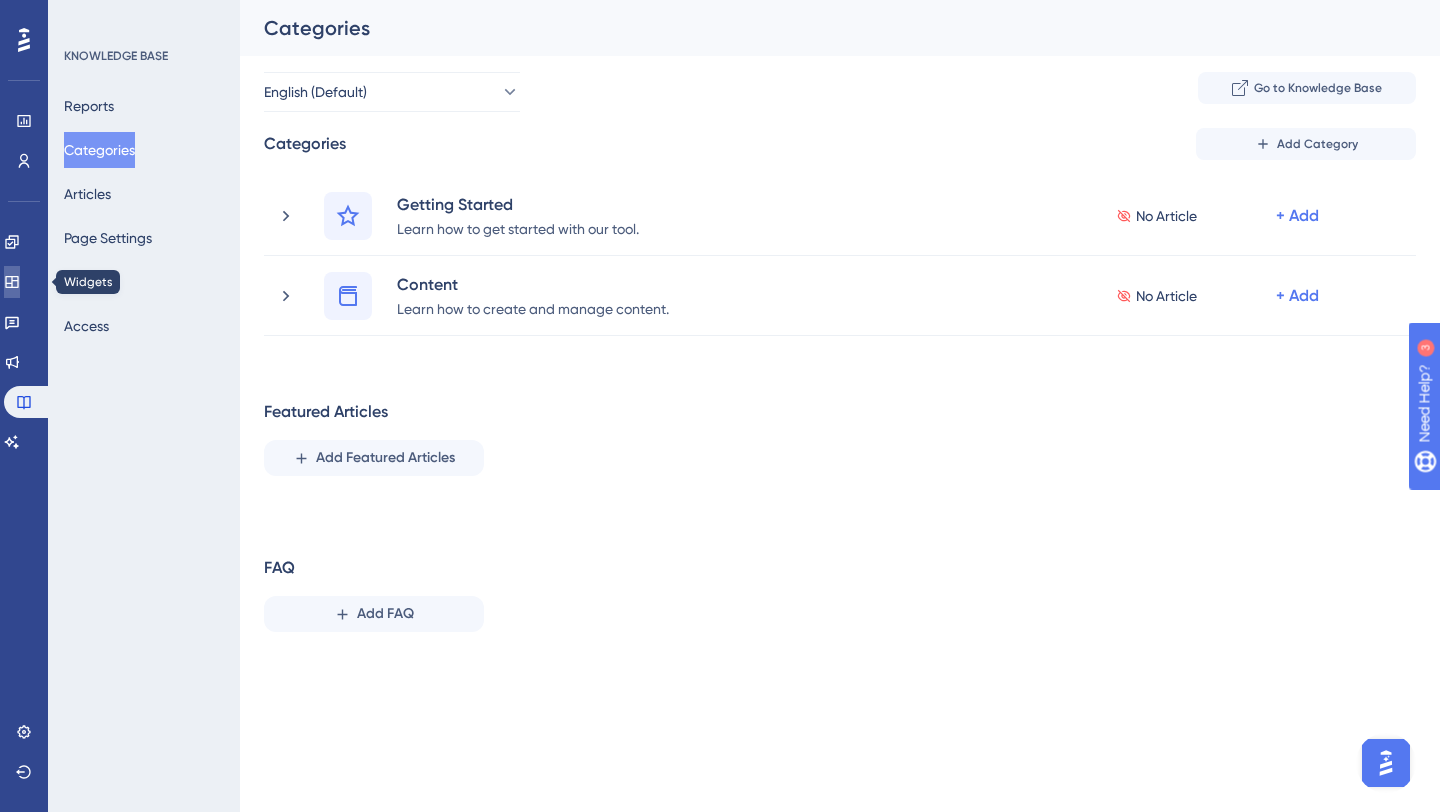 click 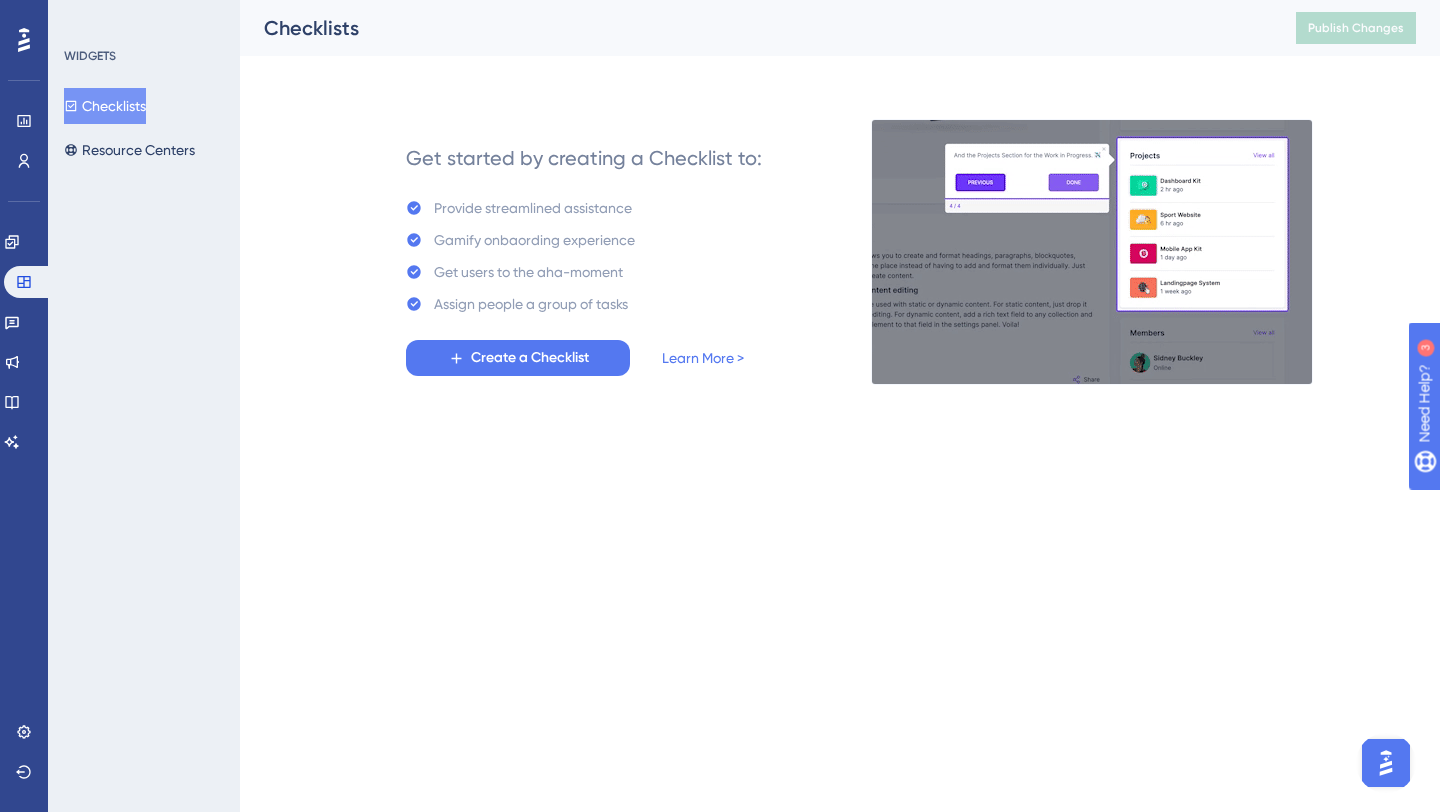 click on "Engagement Widgets Feedback Product Updates Knowledge Base AI Assistant" at bounding box center [24, 342] 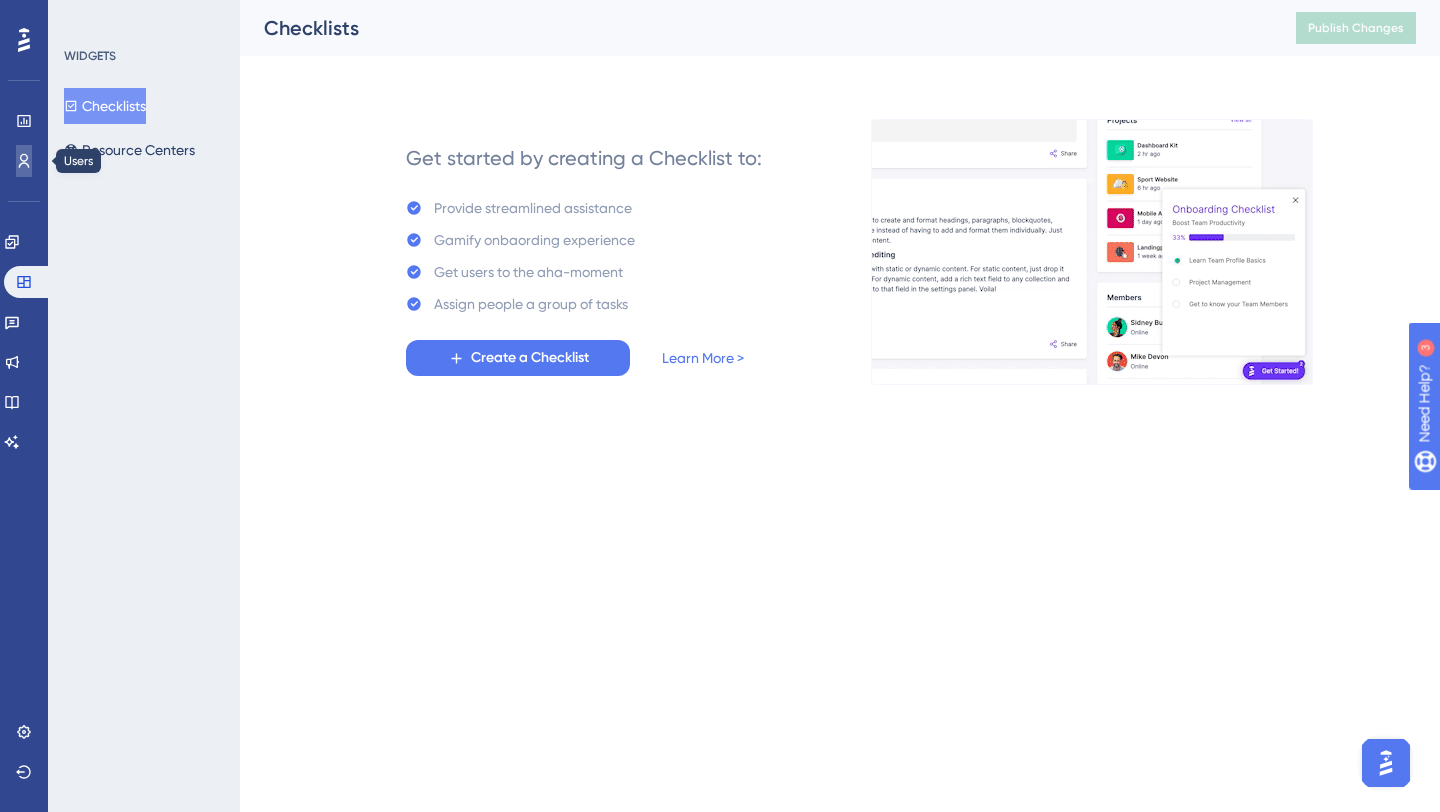 click at bounding box center [24, 161] 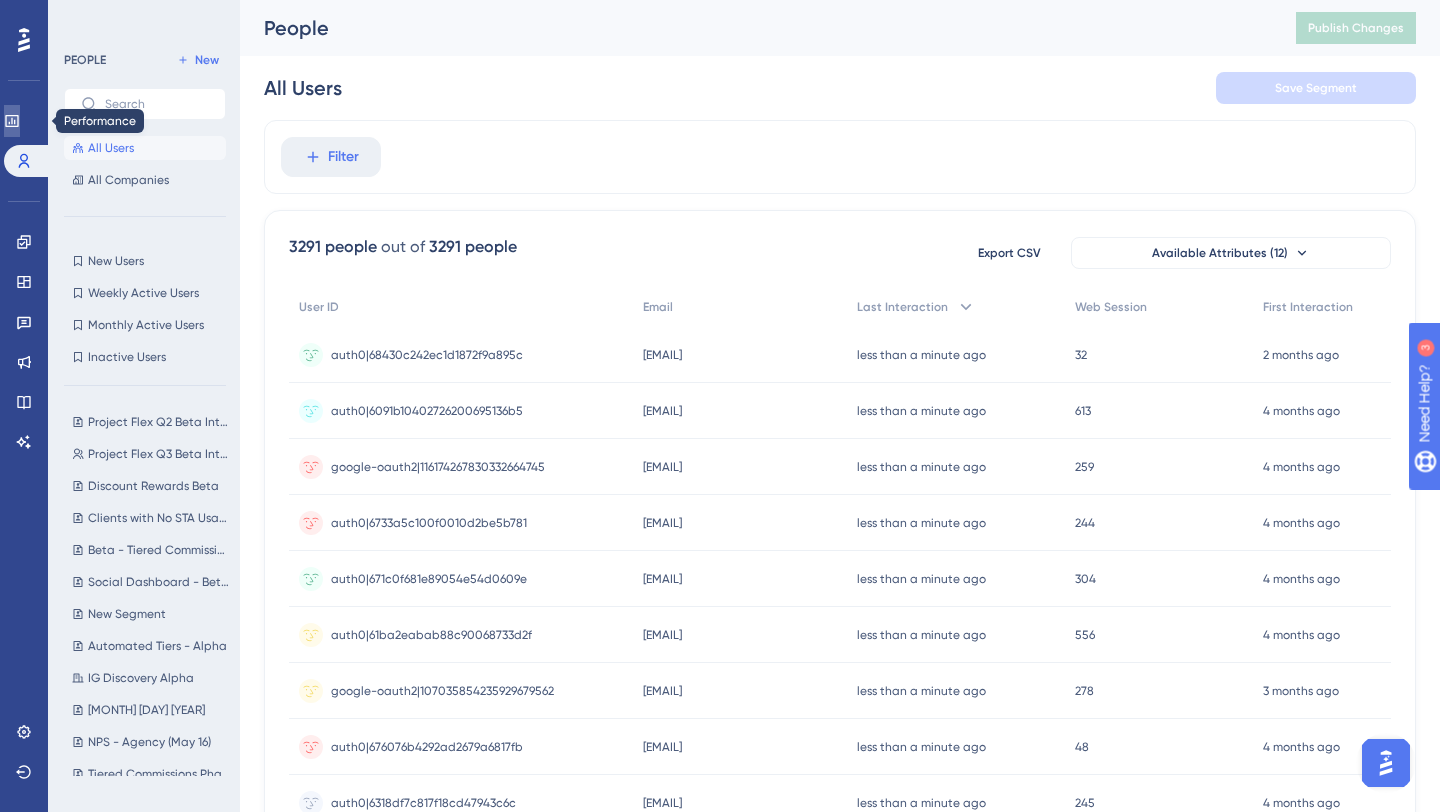click 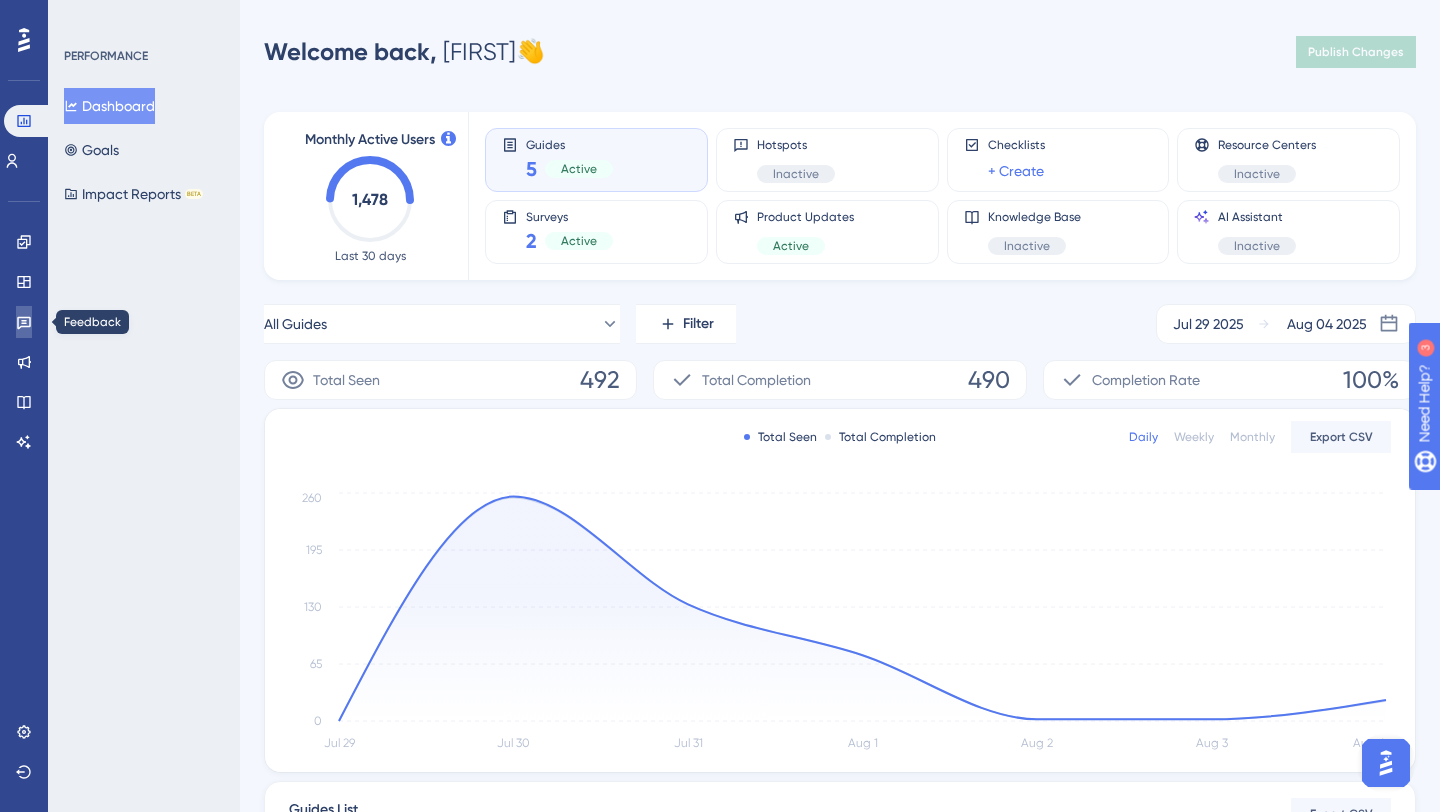 click 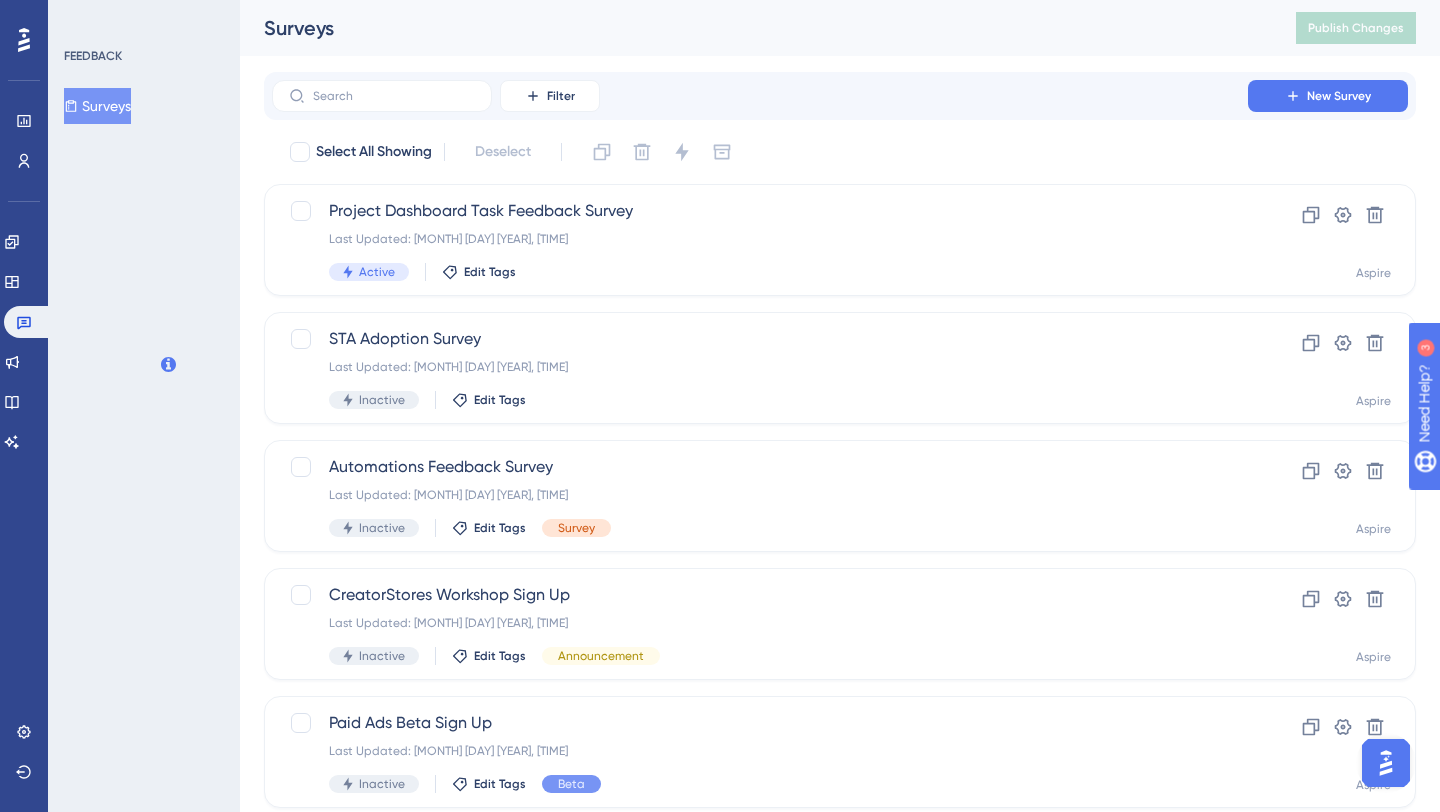 click on "Engagement Widgets Feedback Product Updates Knowledge Base AI Assistant" at bounding box center (24, 342) 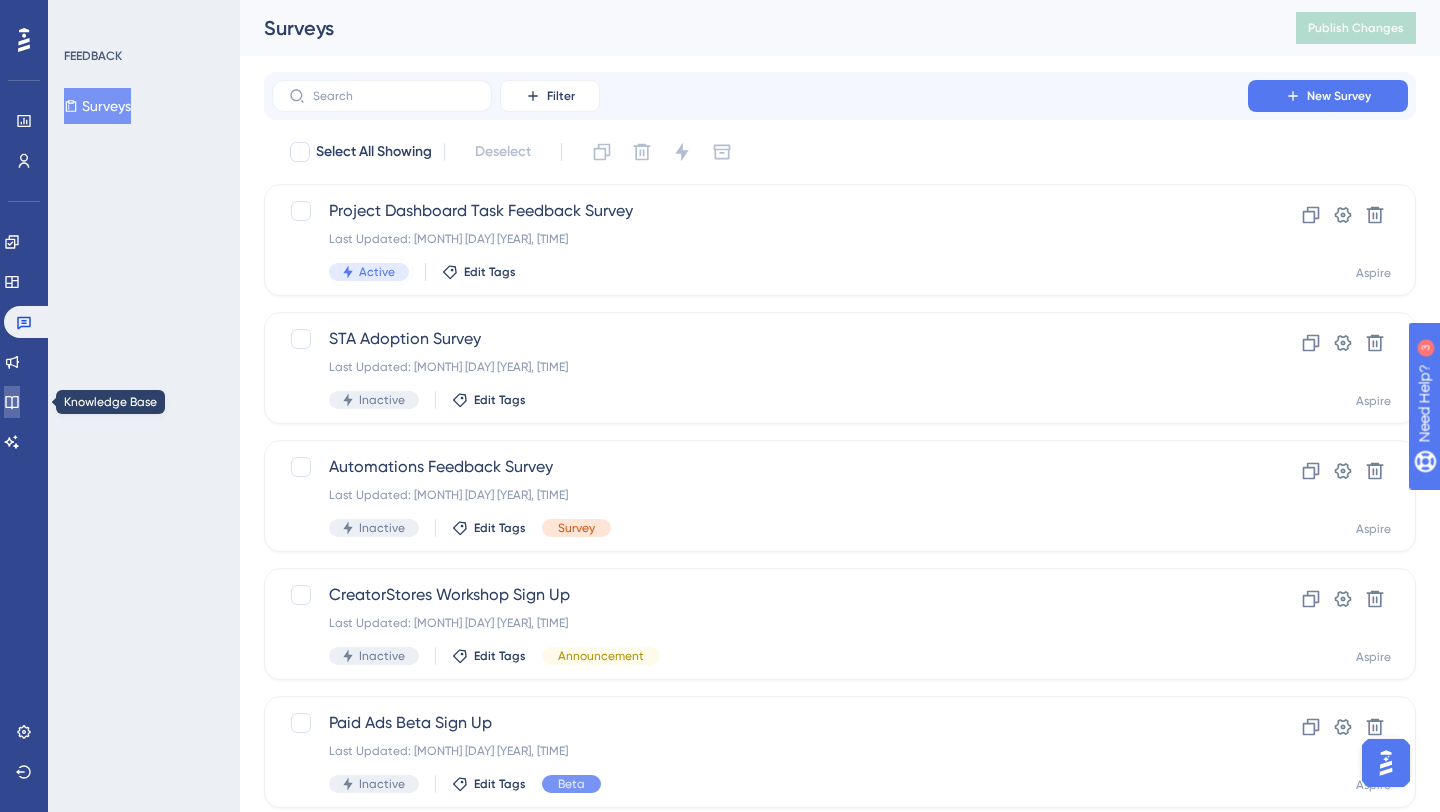 click at bounding box center [12, 402] 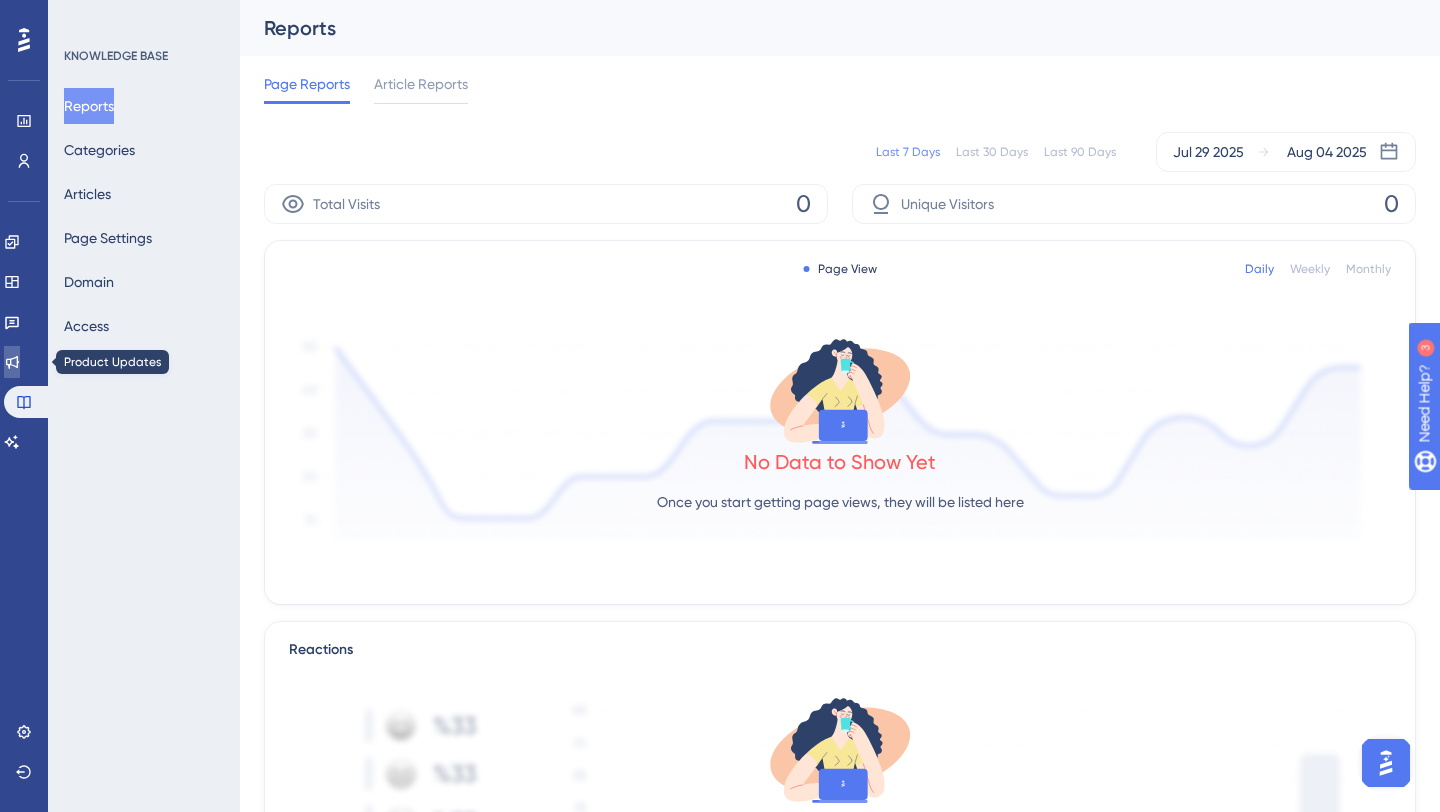 click at bounding box center (12, 362) 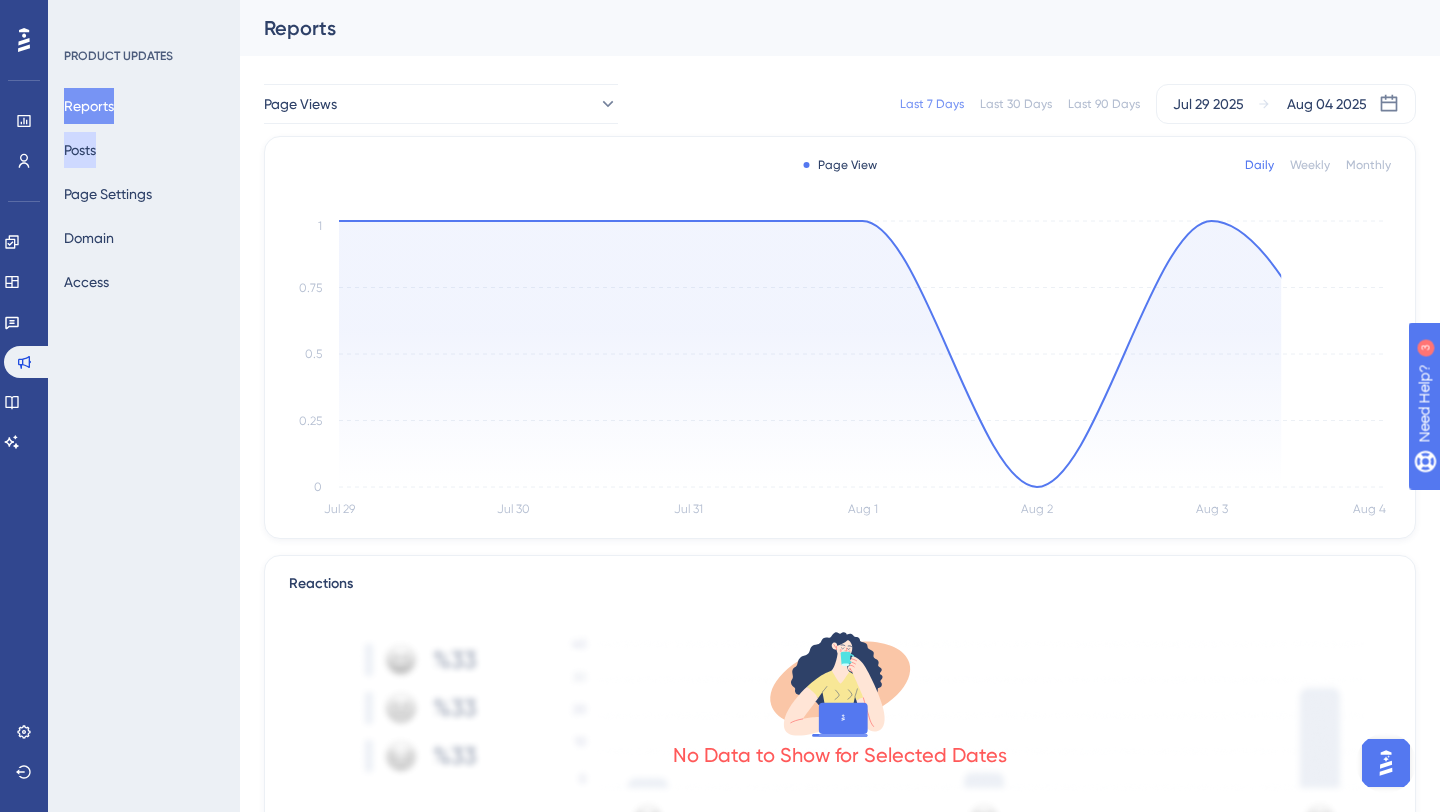 click on "Posts" at bounding box center [80, 150] 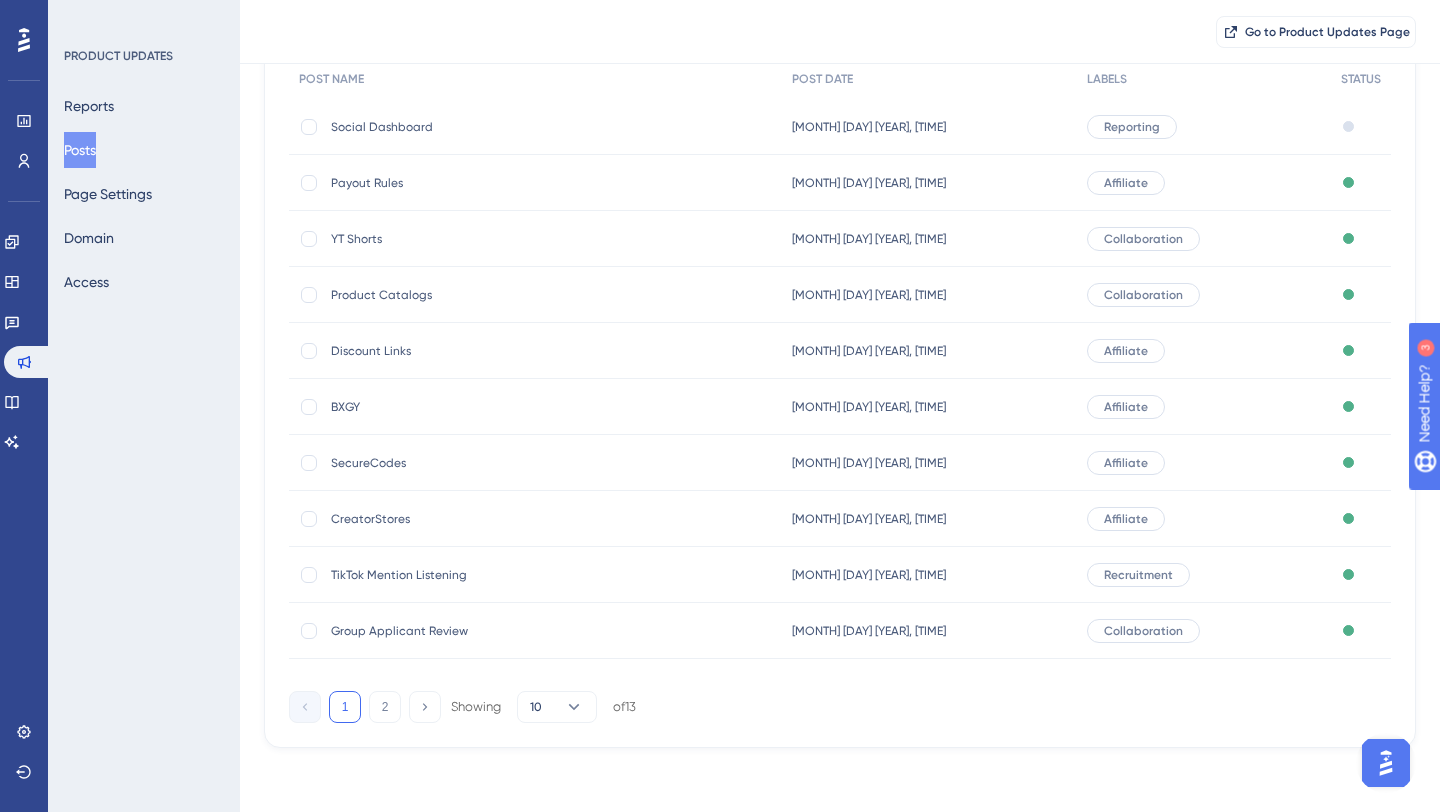 scroll, scrollTop: 0, scrollLeft: 0, axis: both 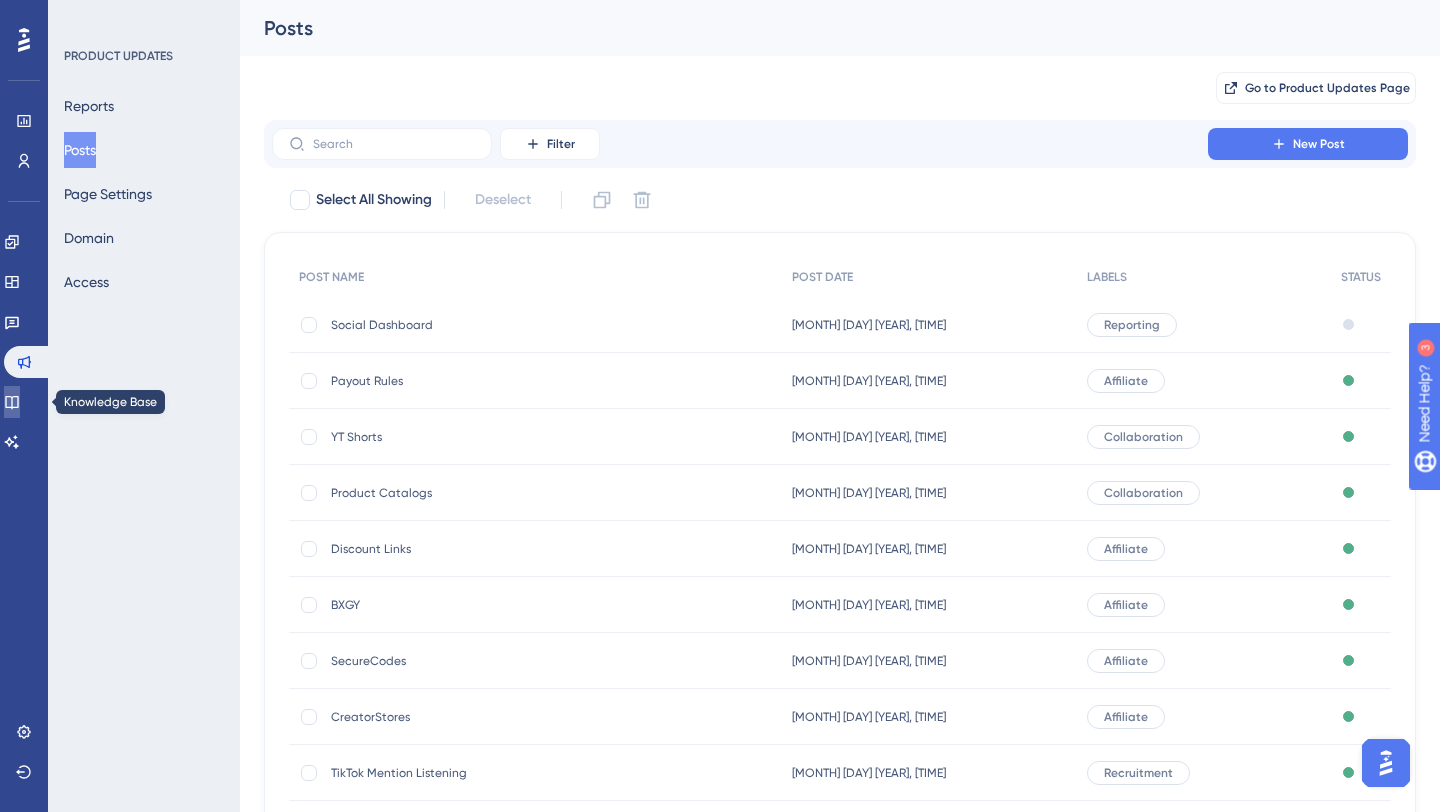 click at bounding box center (12, 402) 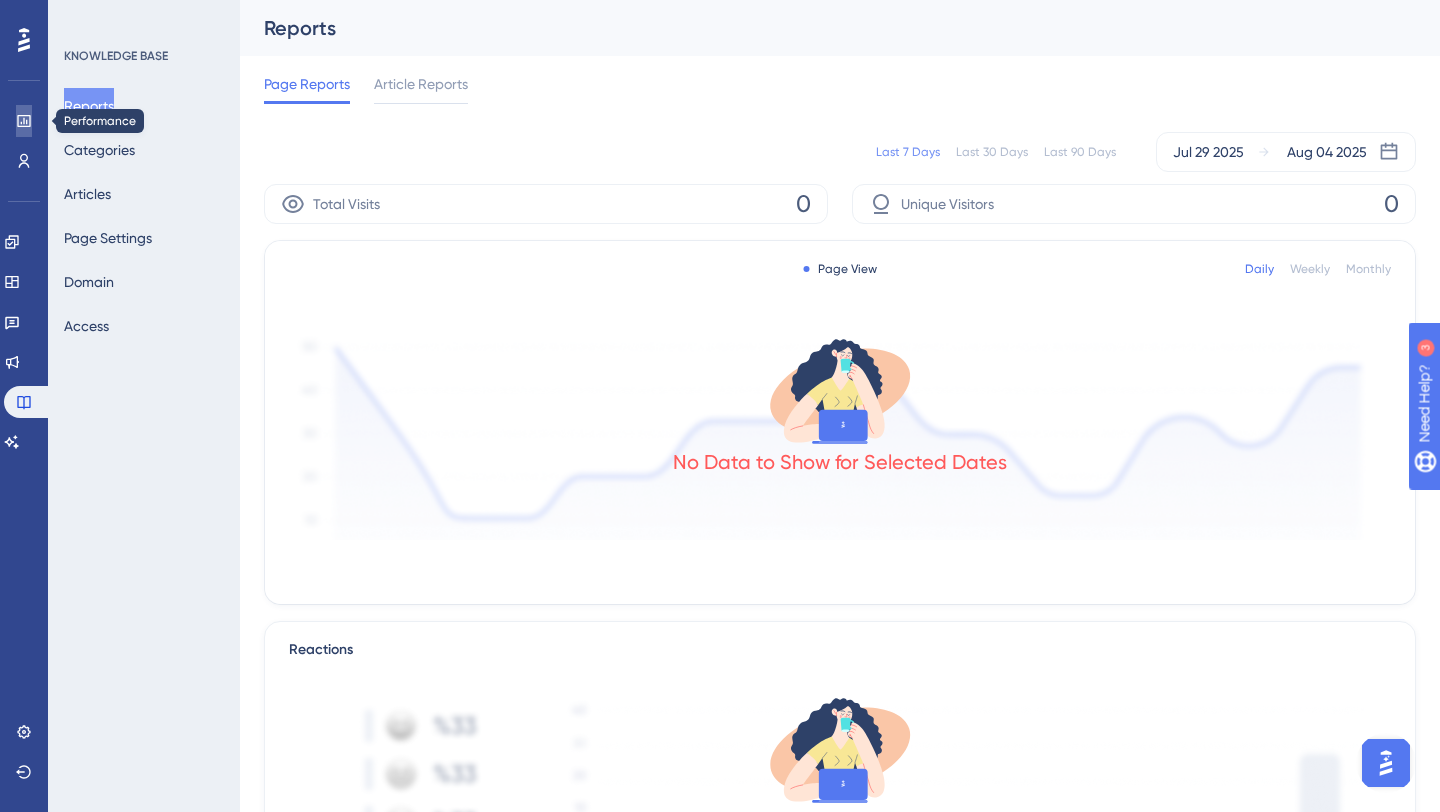 click at bounding box center [24, 121] 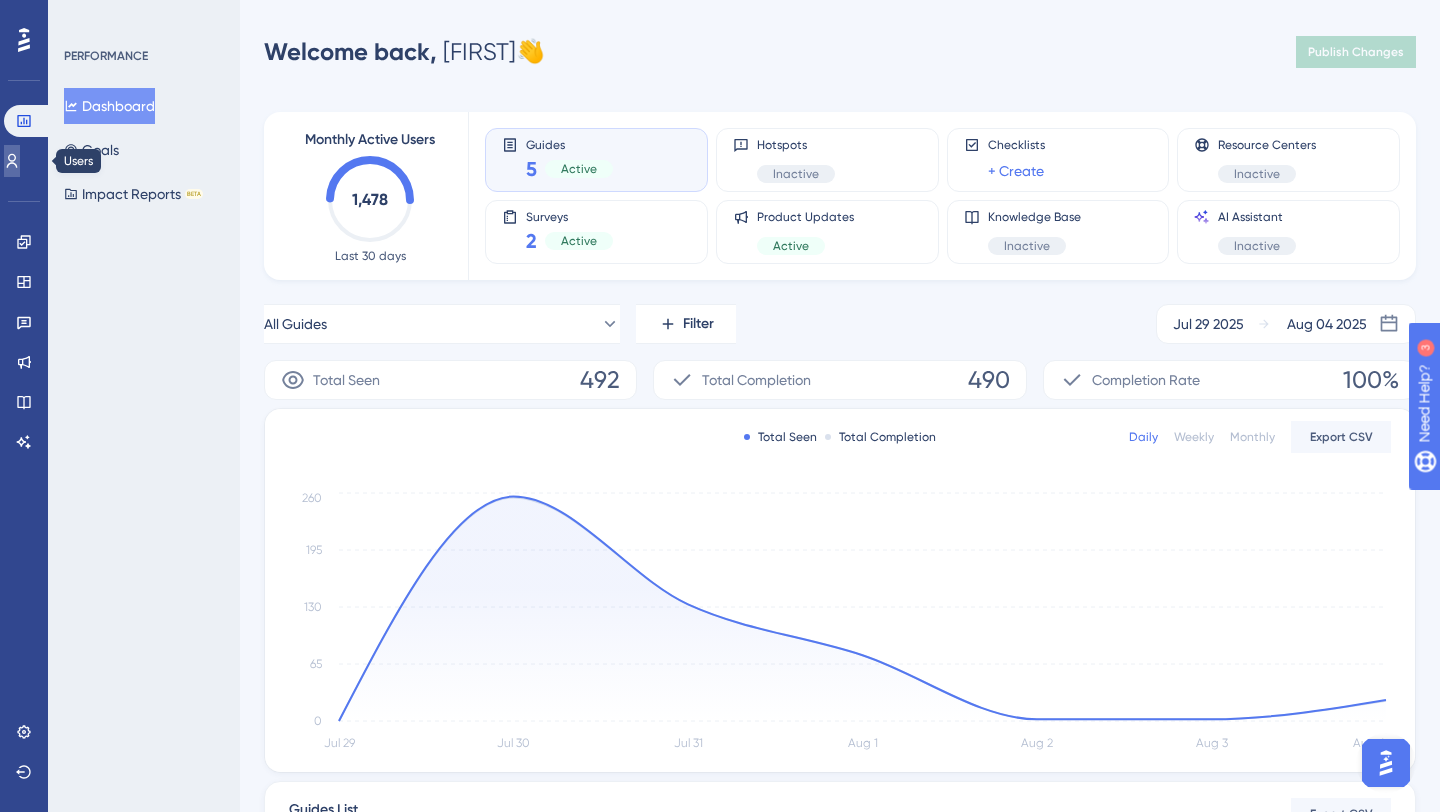 click 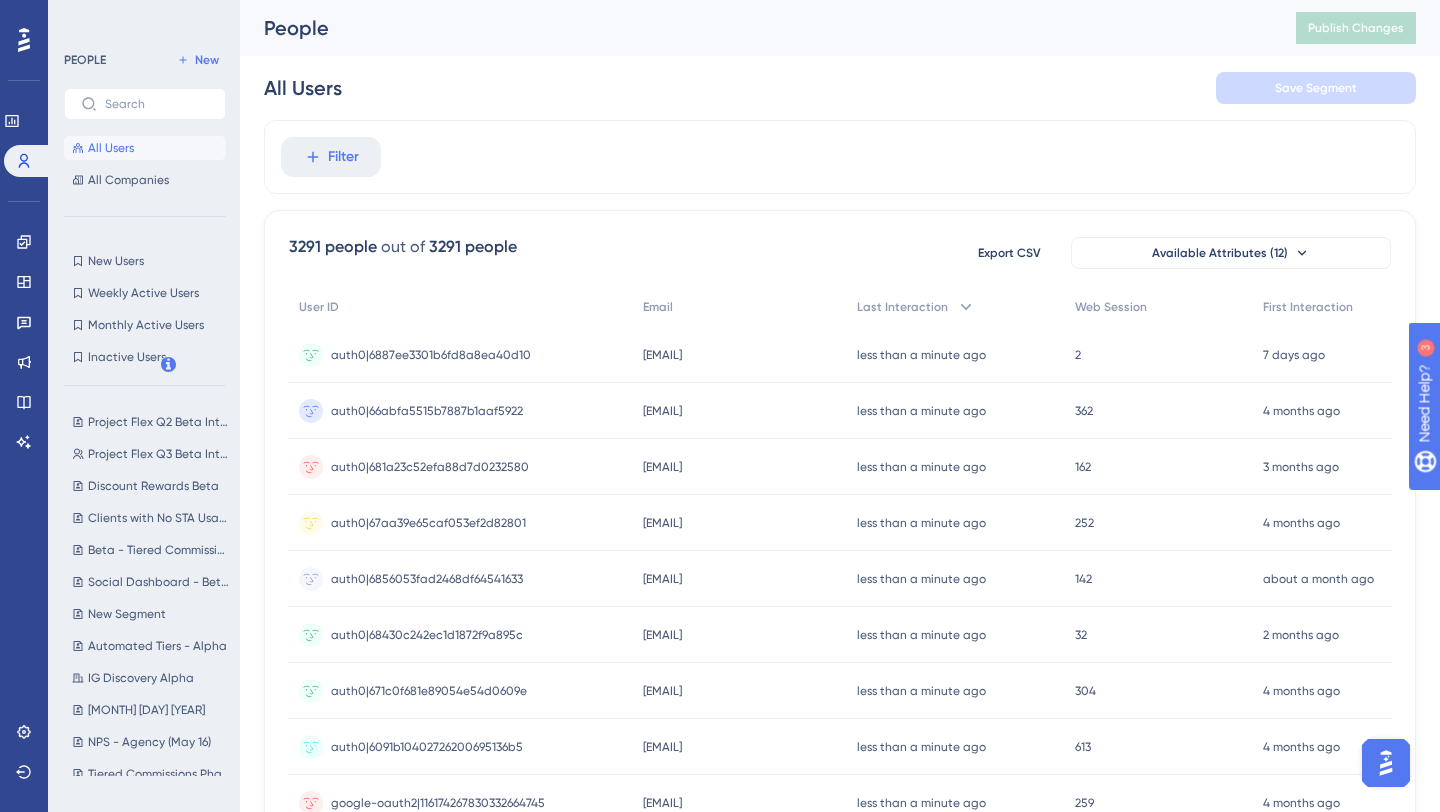 click on "Engagement Widgets Feedback Product Updates Knowledge Base AI Assistant" at bounding box center [24, 317] 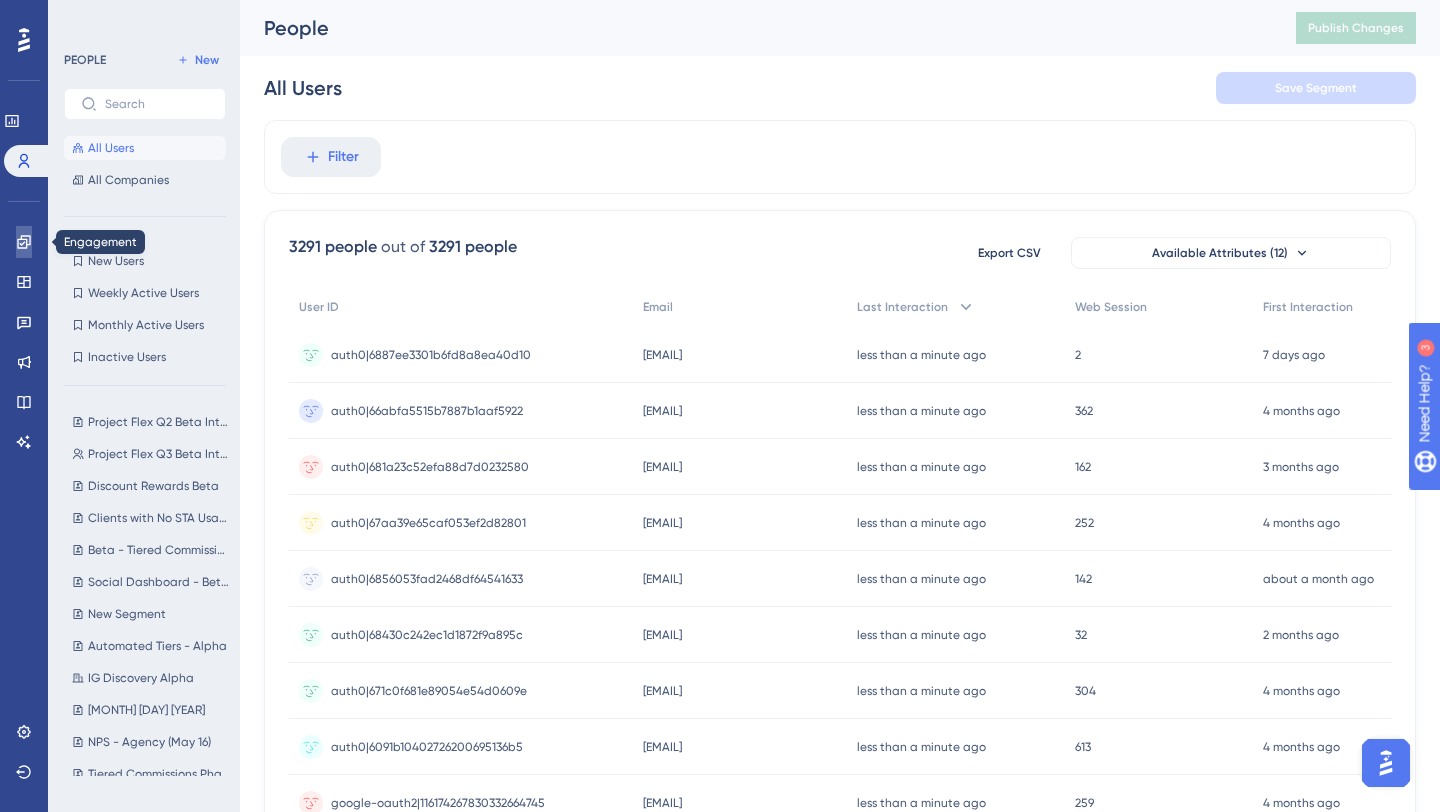 click 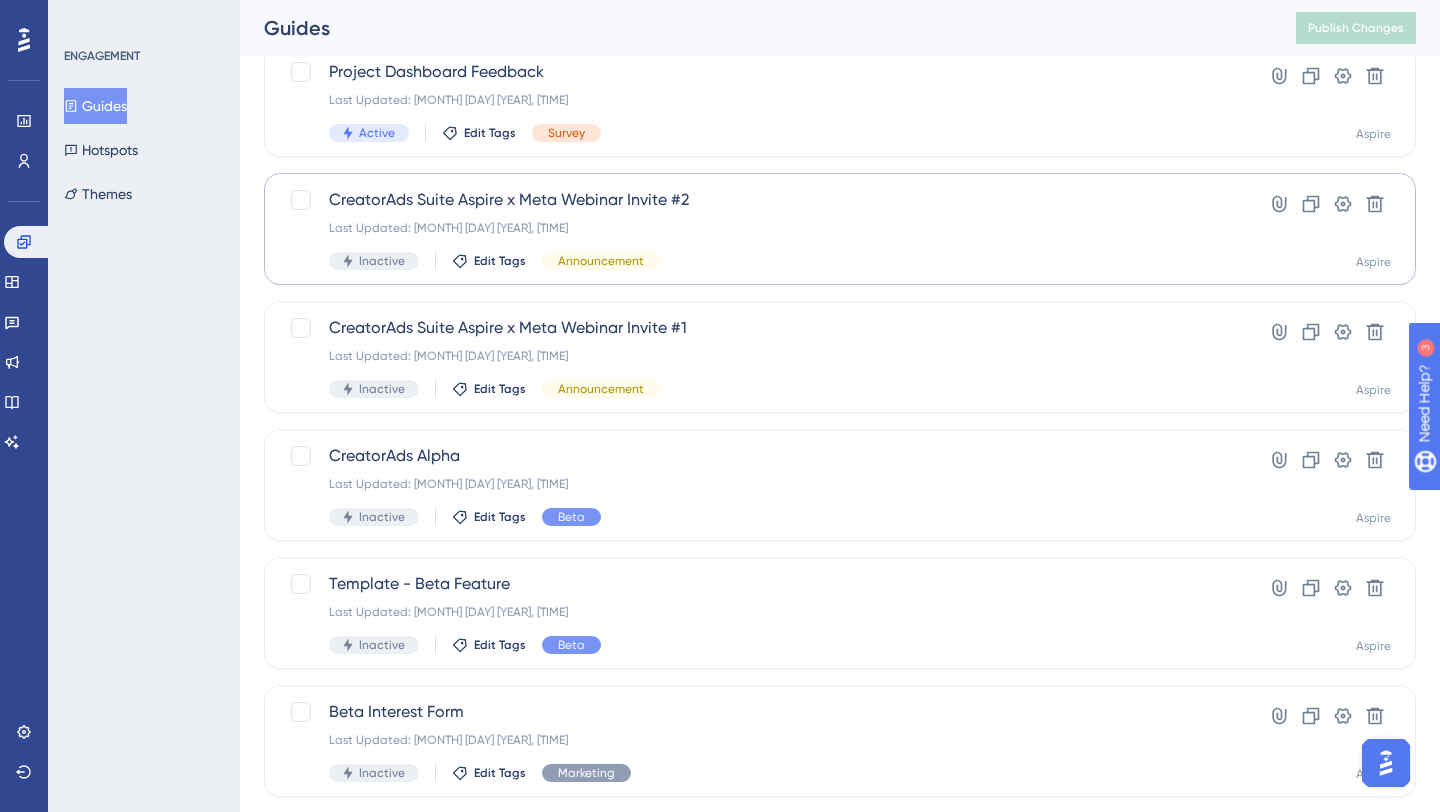 scroll, scrollTop: 492, scrollLeft: 0, axis: vertical 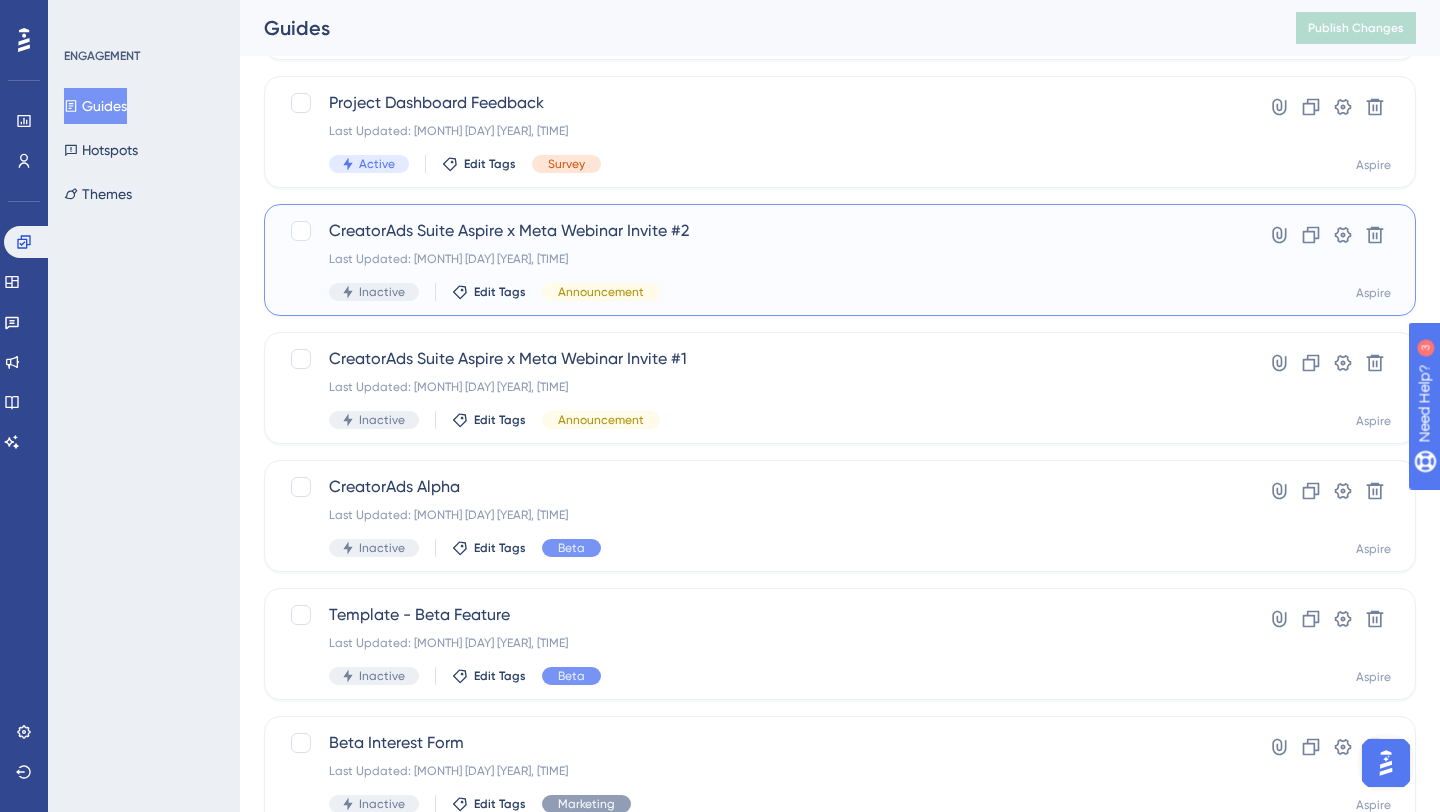 click on "CreatorAds Suite Aspire x Meta Webinar Invite #2" at bounding box center (760, 231) 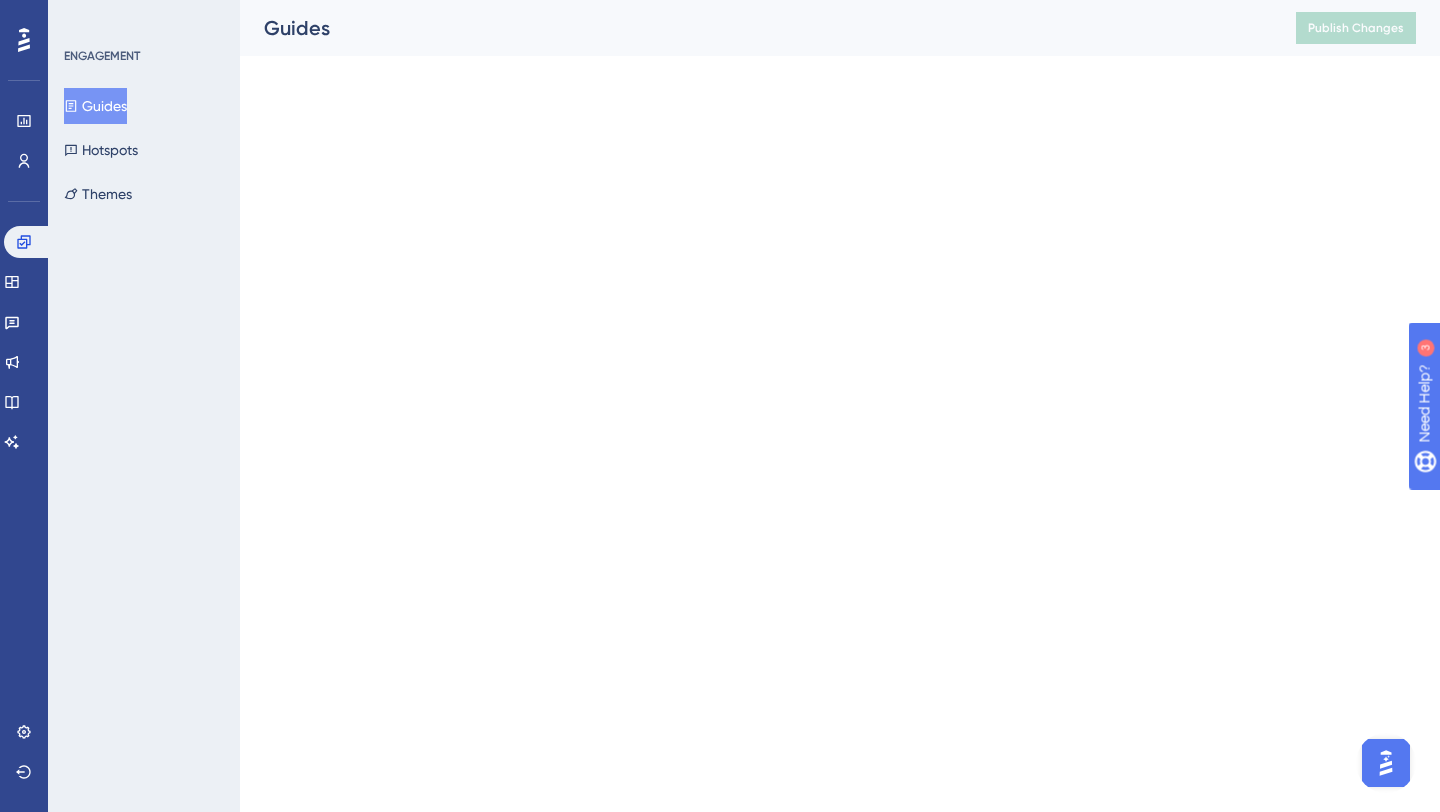 scroll, scrollTop: 0, scrollLeft: 0, axis: both 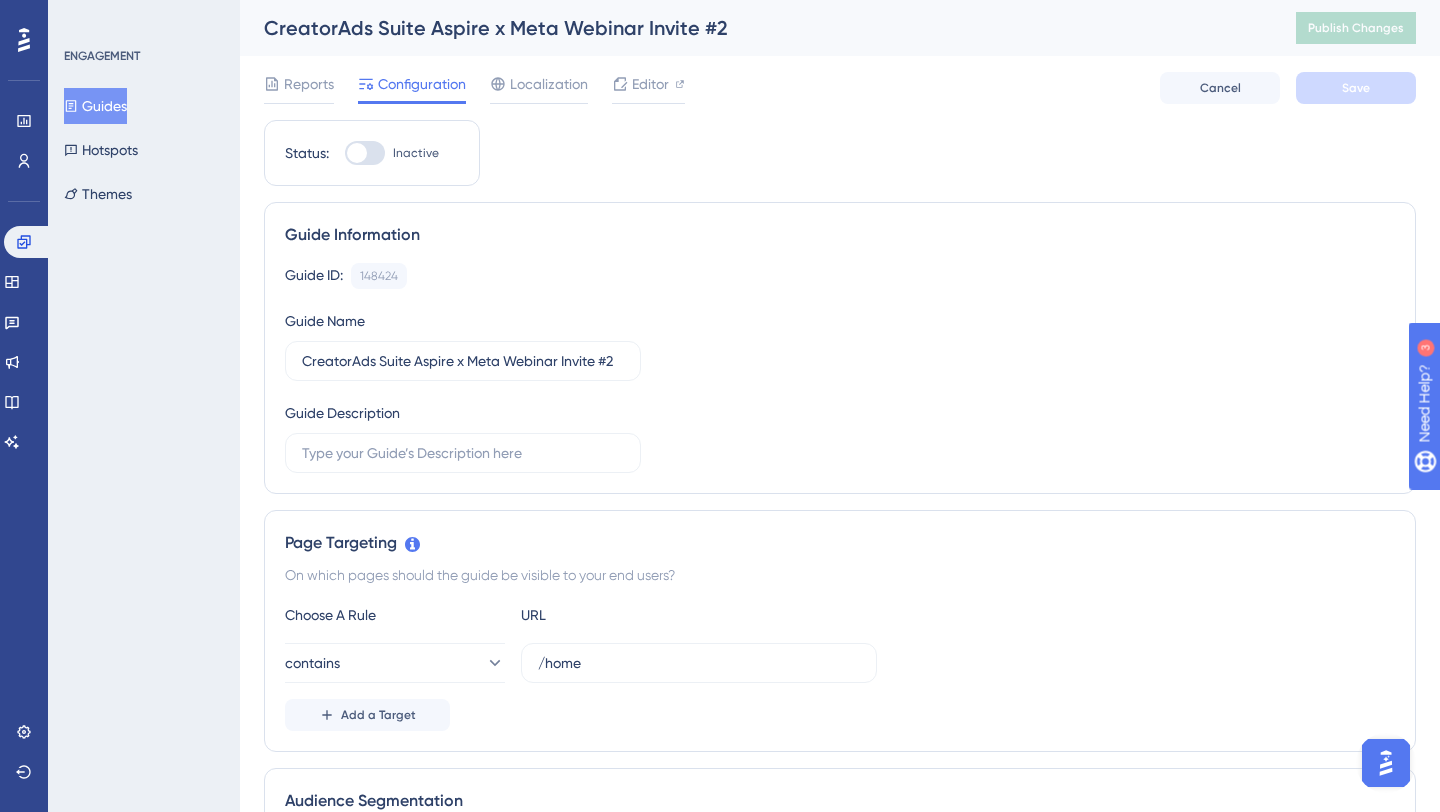 click on "Status: Inactive" at bounding box center [372, 153] 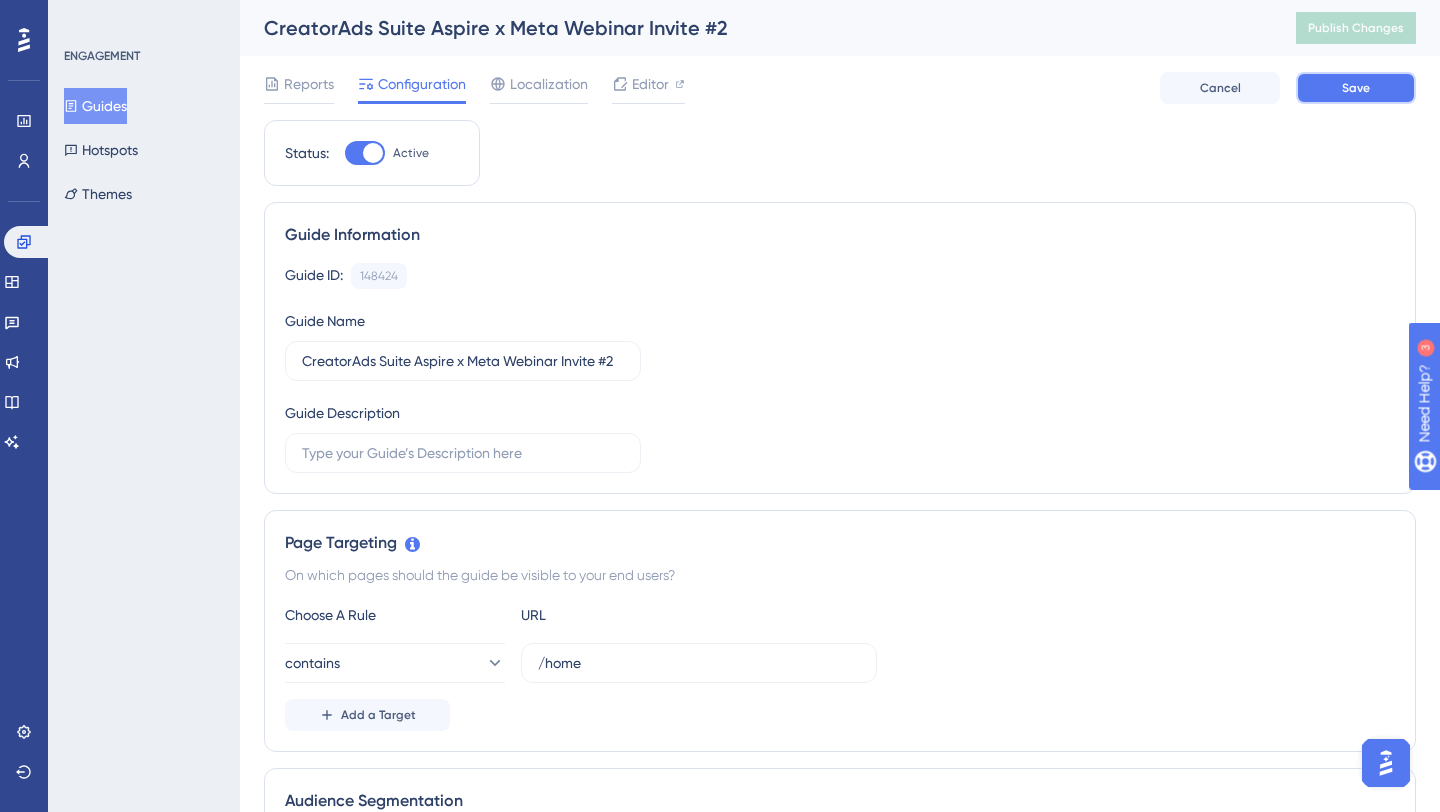 click on "Save" at bounding box center [1356, 88] 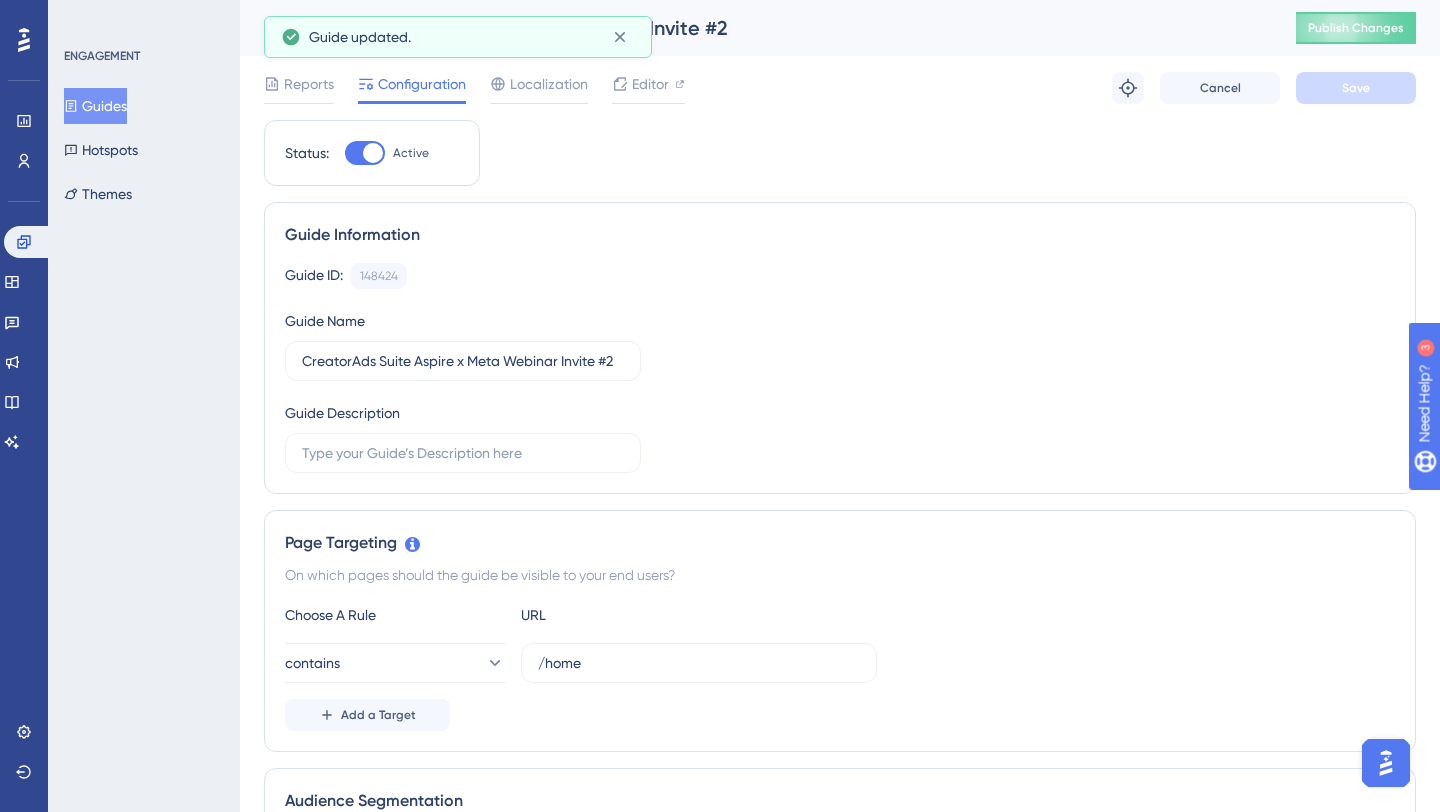 click on "Guides" at bounding box center (95, 106) 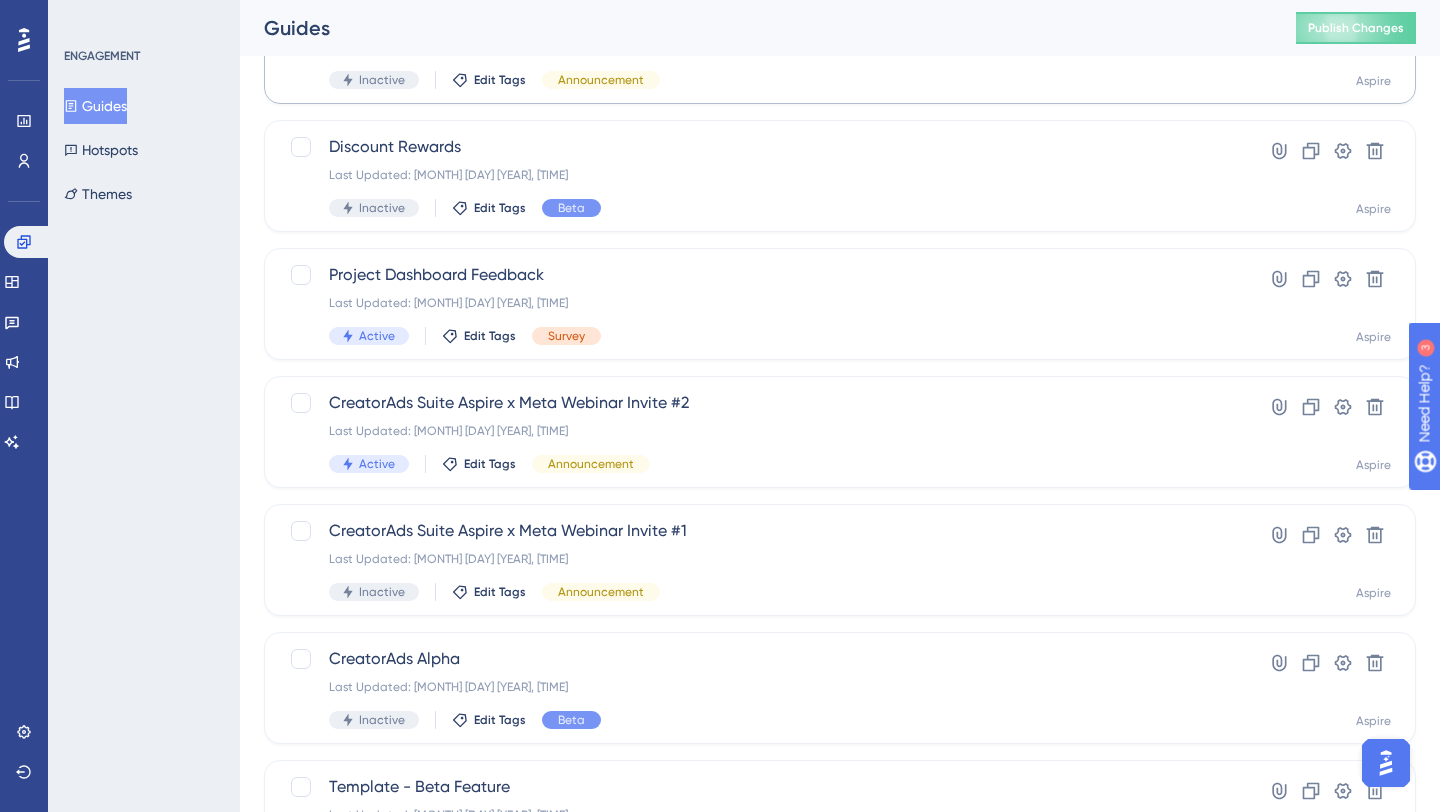 scroll, scrollTop: 324, scrollLeft: 0, axis: vertical 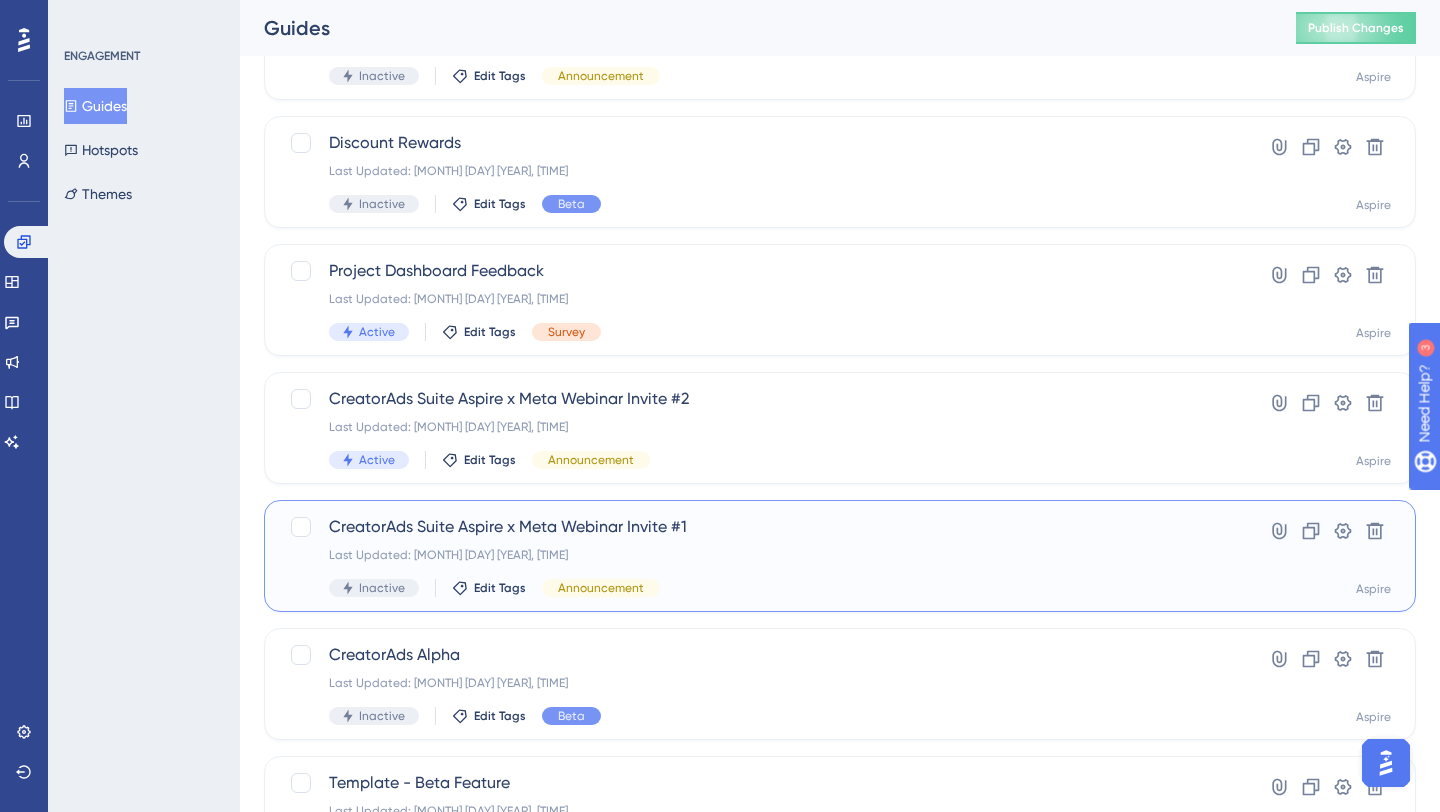 click on "CreatorAds Suite Aspire x Meta Webinar Invite #1 Last Updated: [MONTH] [DAY] [YEAR], [TIME] Inactive Edit Tags Announcement" at bounding box center [760, 556] 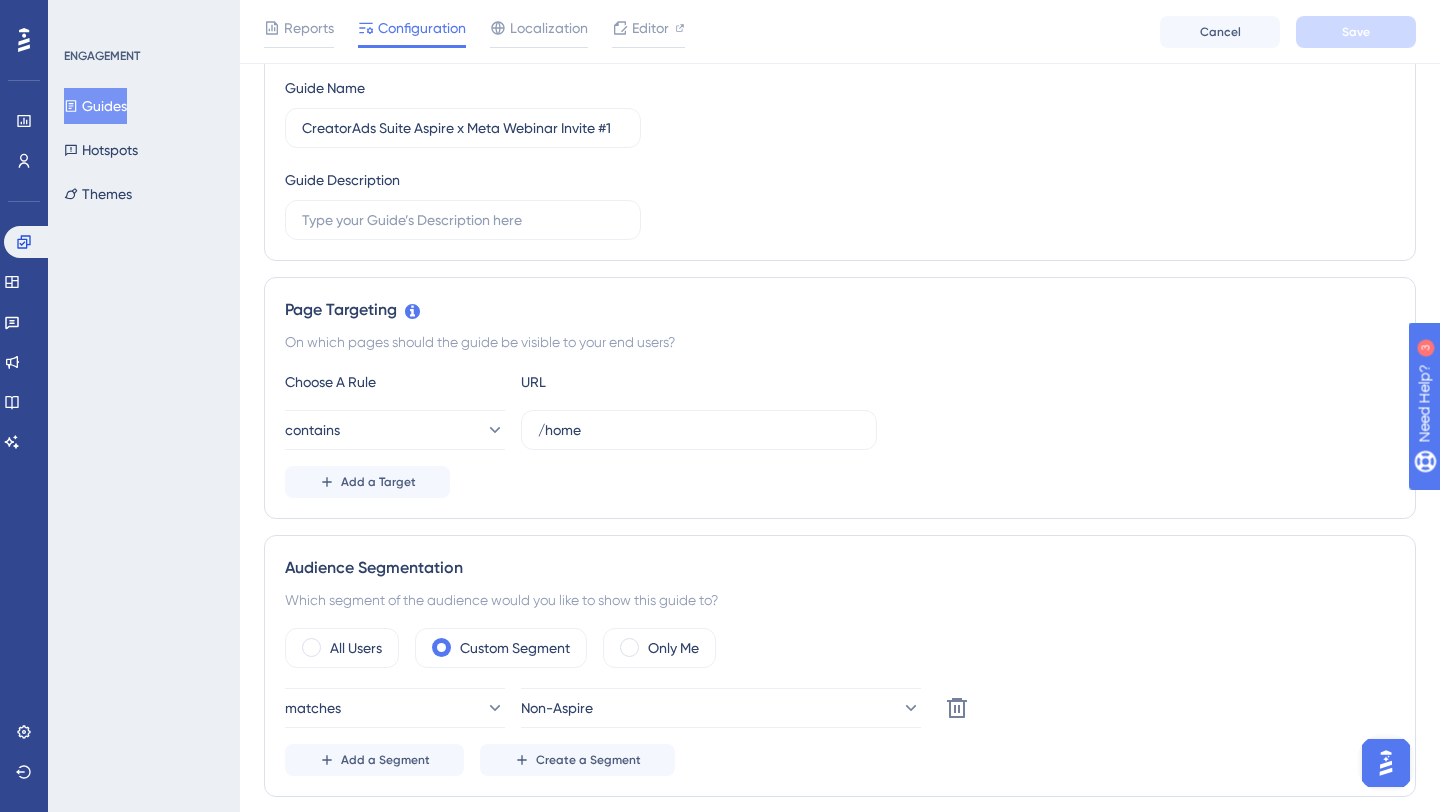 scroll, scrollTop: 0, scrollLeft: 0, axis: both 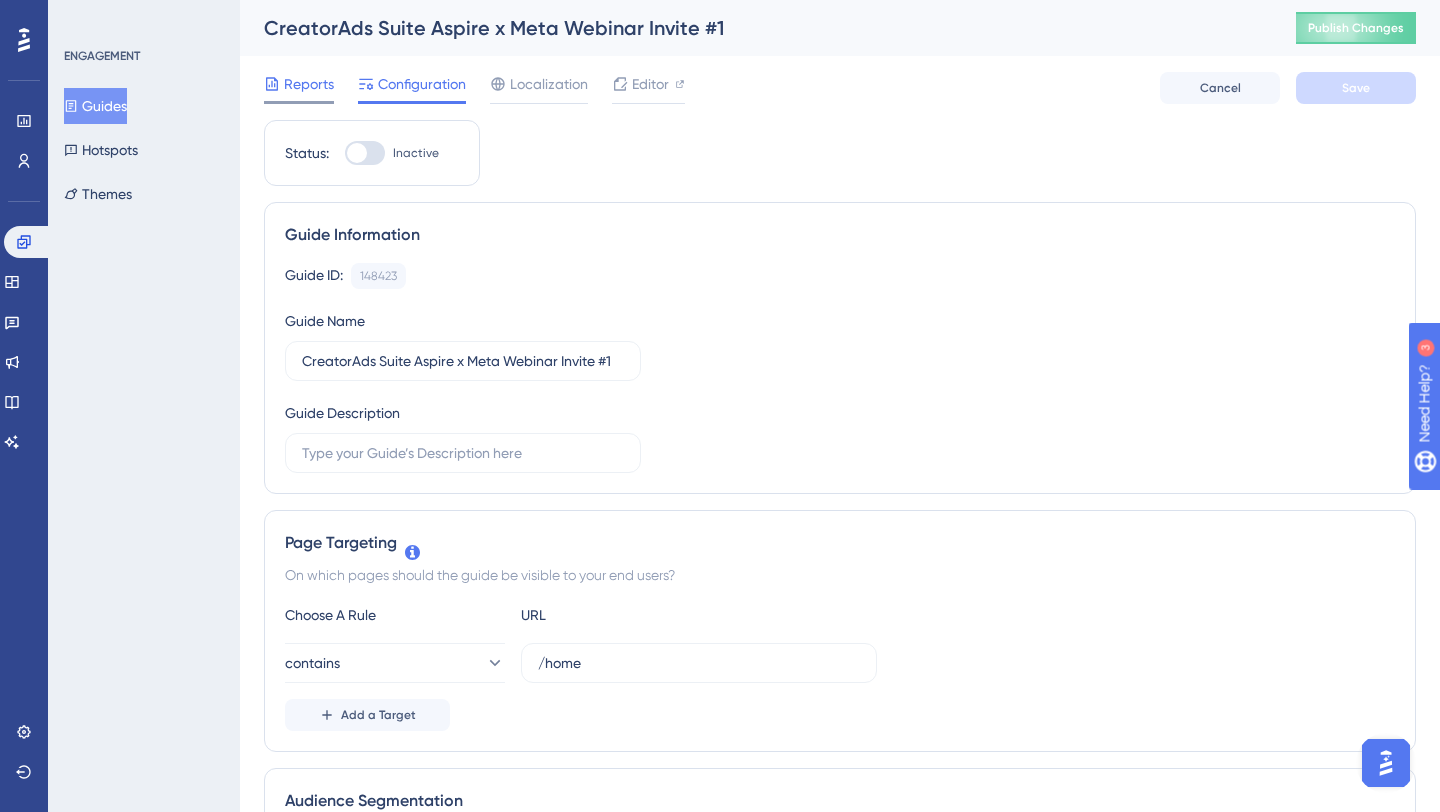 click on "Reports" at bounding box center (309, 84) 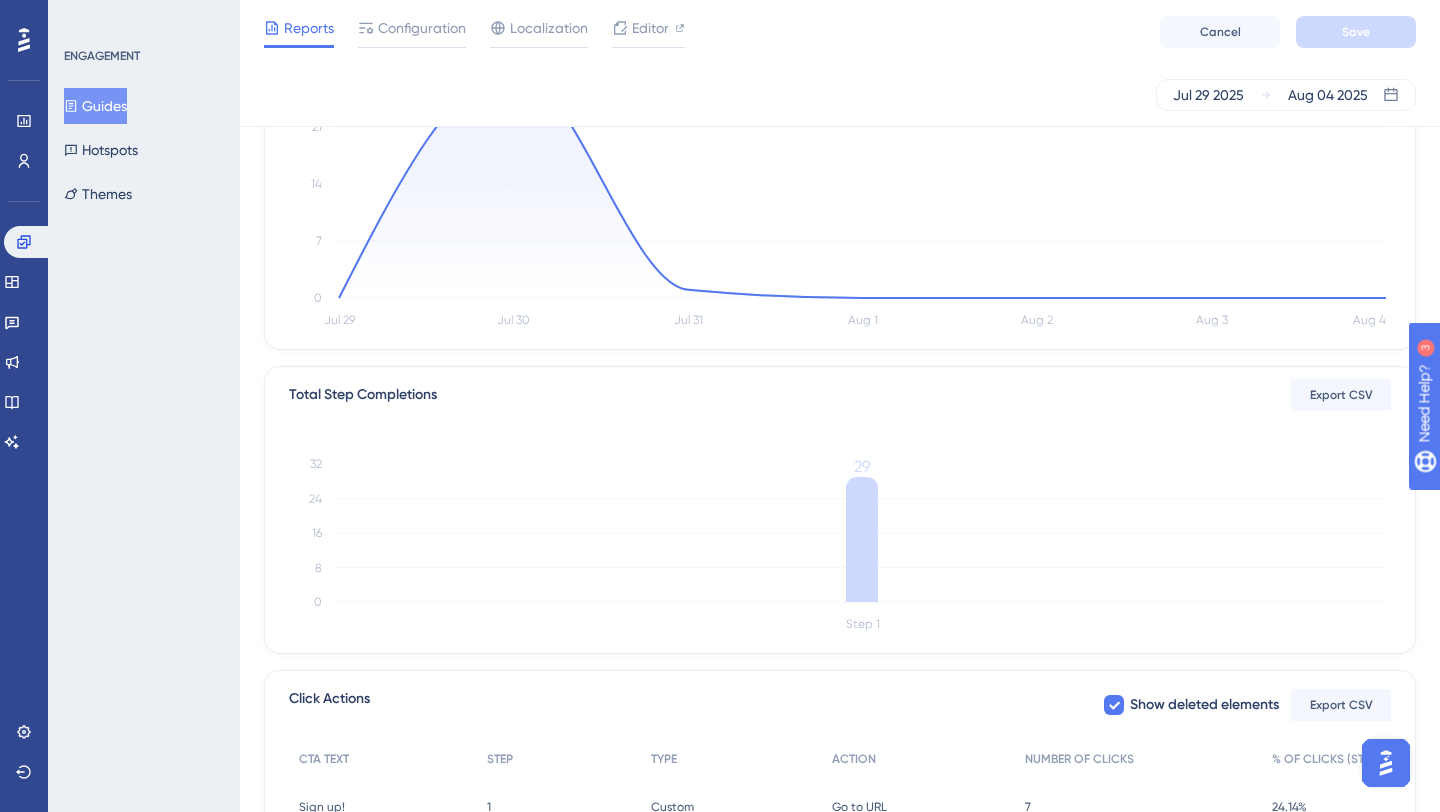 scroll, scrollTop: 455, scrollLeft: 0, axis: vertical 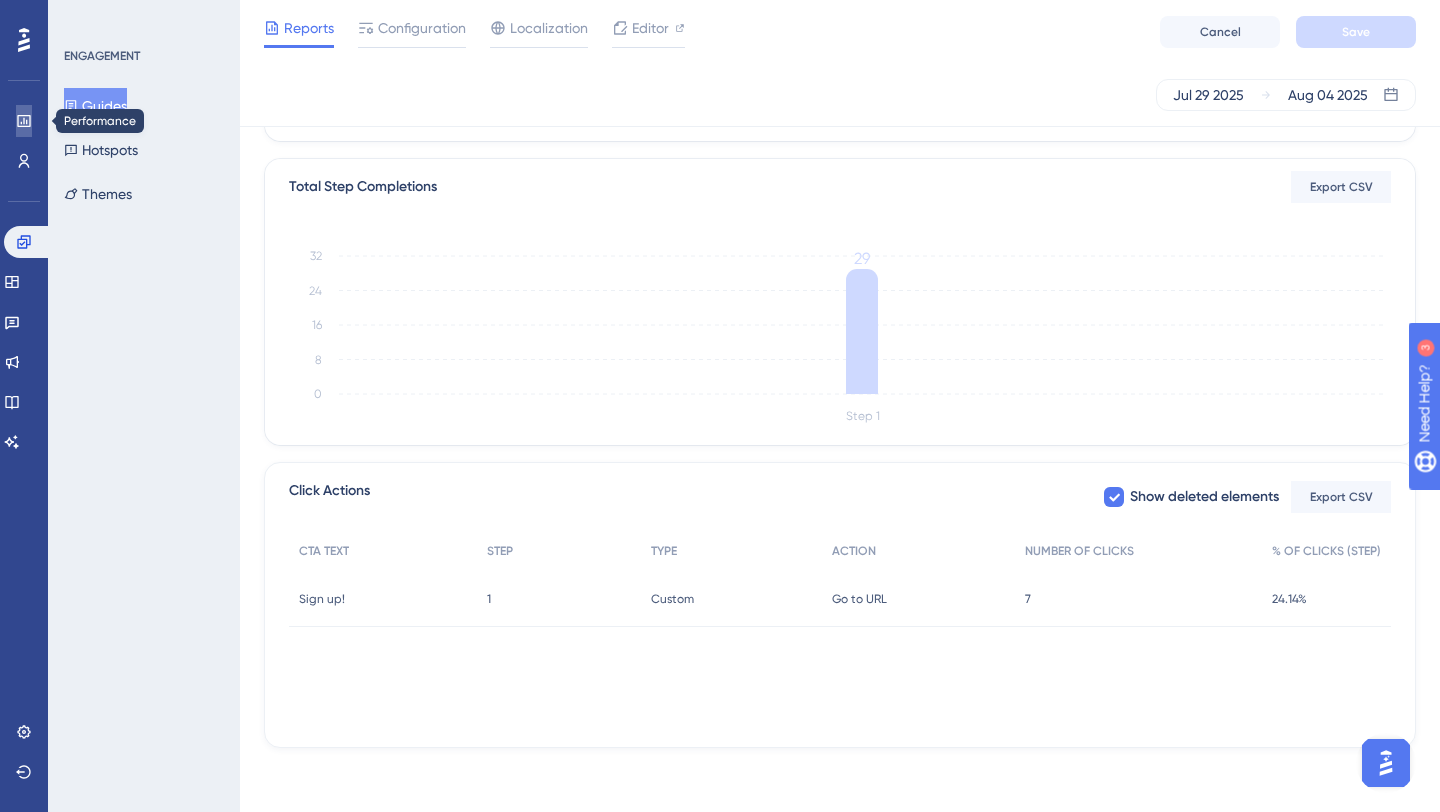 click 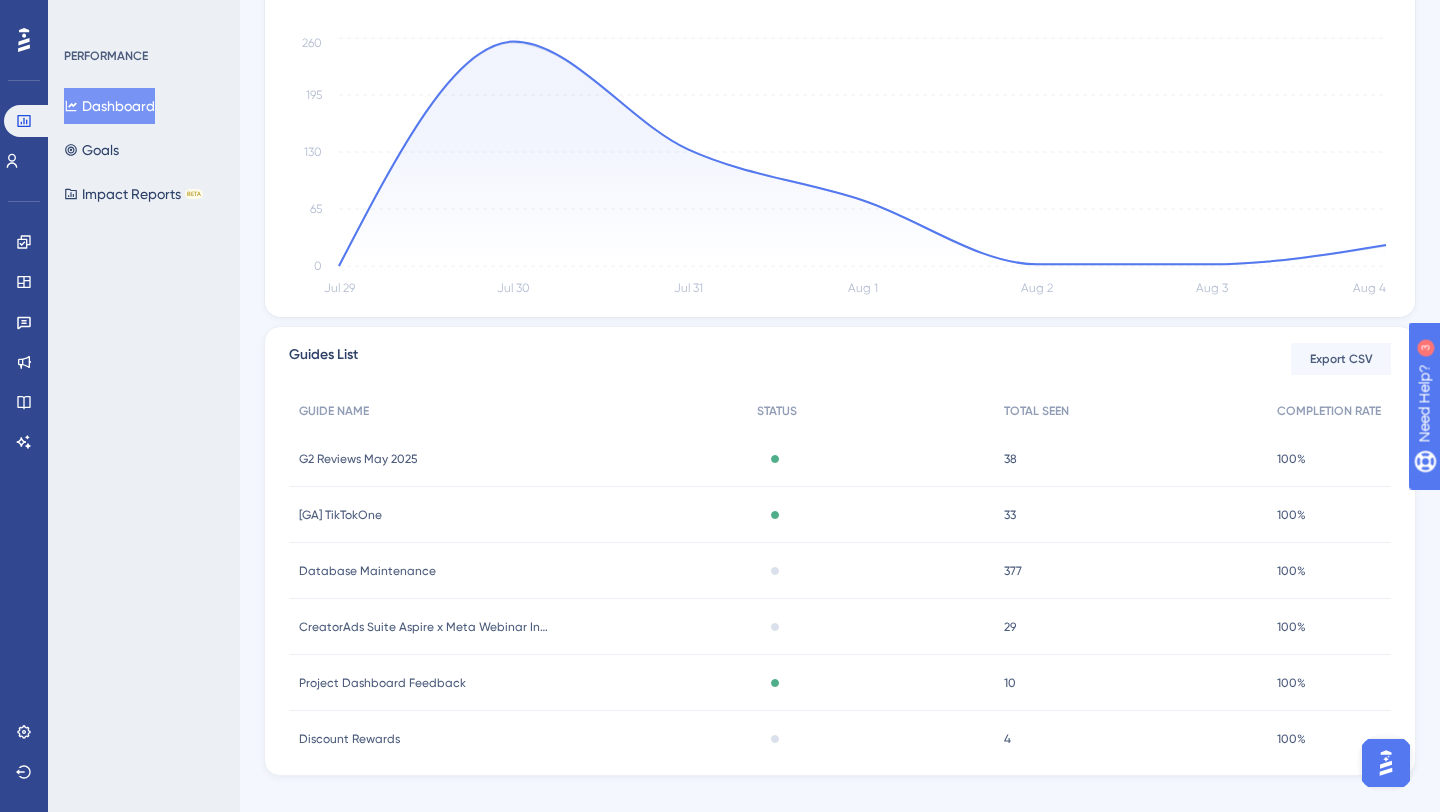 scroll, scrollTop: 0, scrollLeft: 0, axis: both 